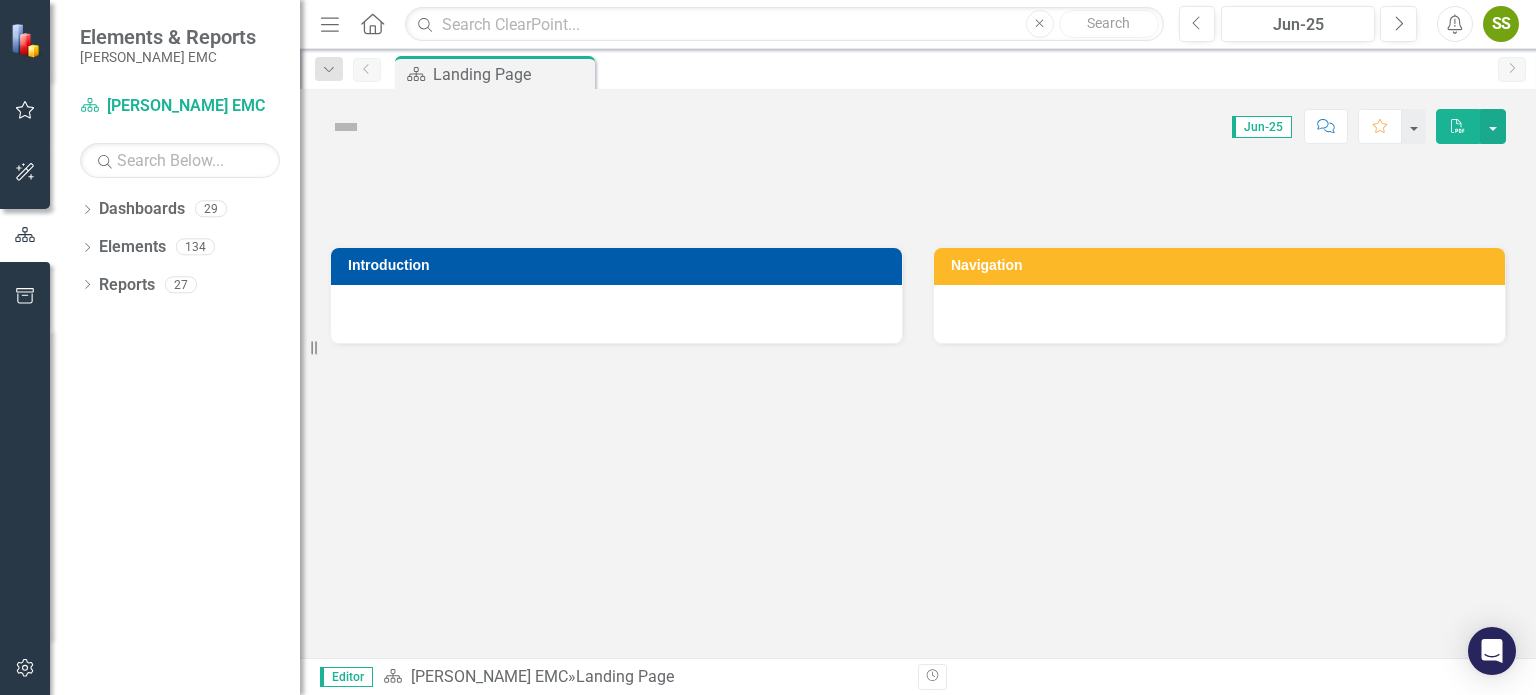 scroll, scrollTop: 0, scrollLeft: 0, axis: both 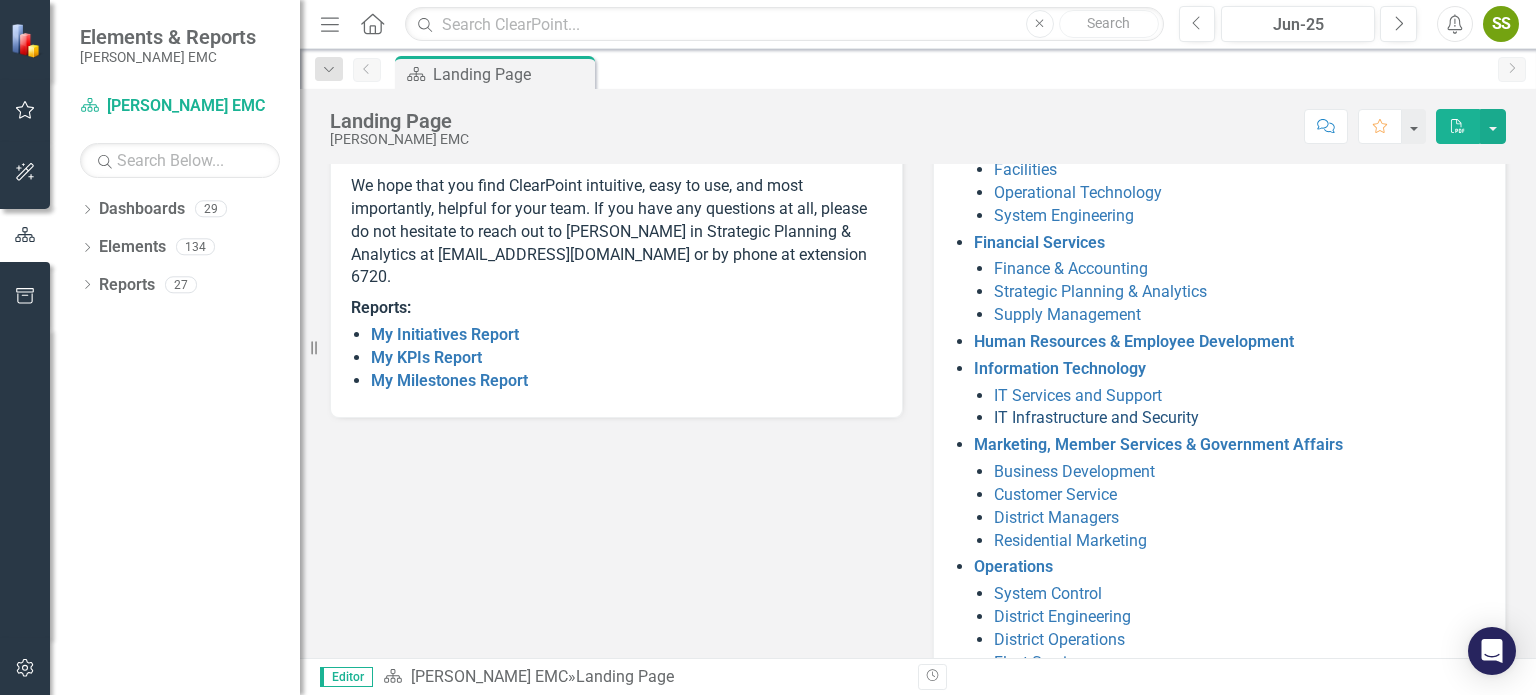 click on "IT Infrastructure and Security" at bounding box center (1096, 417) 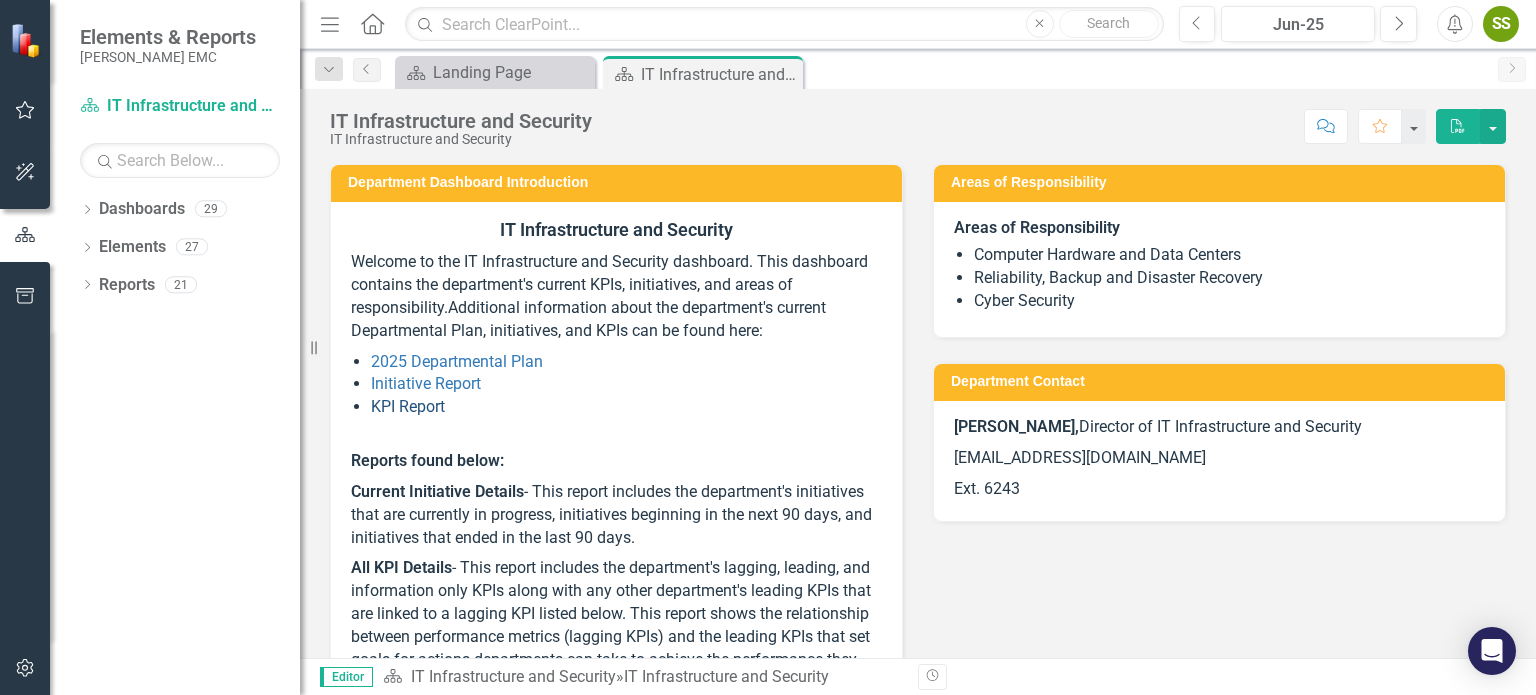 click on "KPI Report" at bounding box center [408, 406] 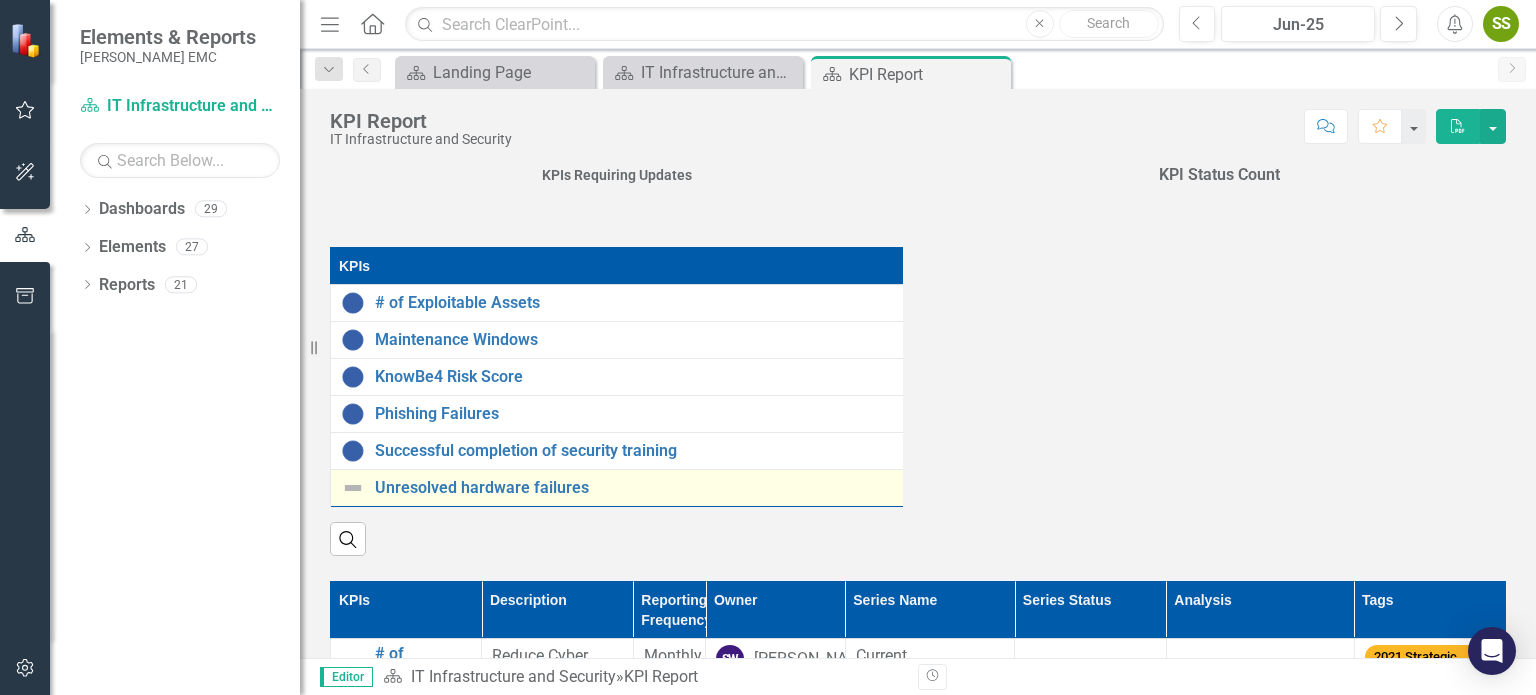 scroll, scrollTop: 333, scrollLeft: 0, axis: vertical 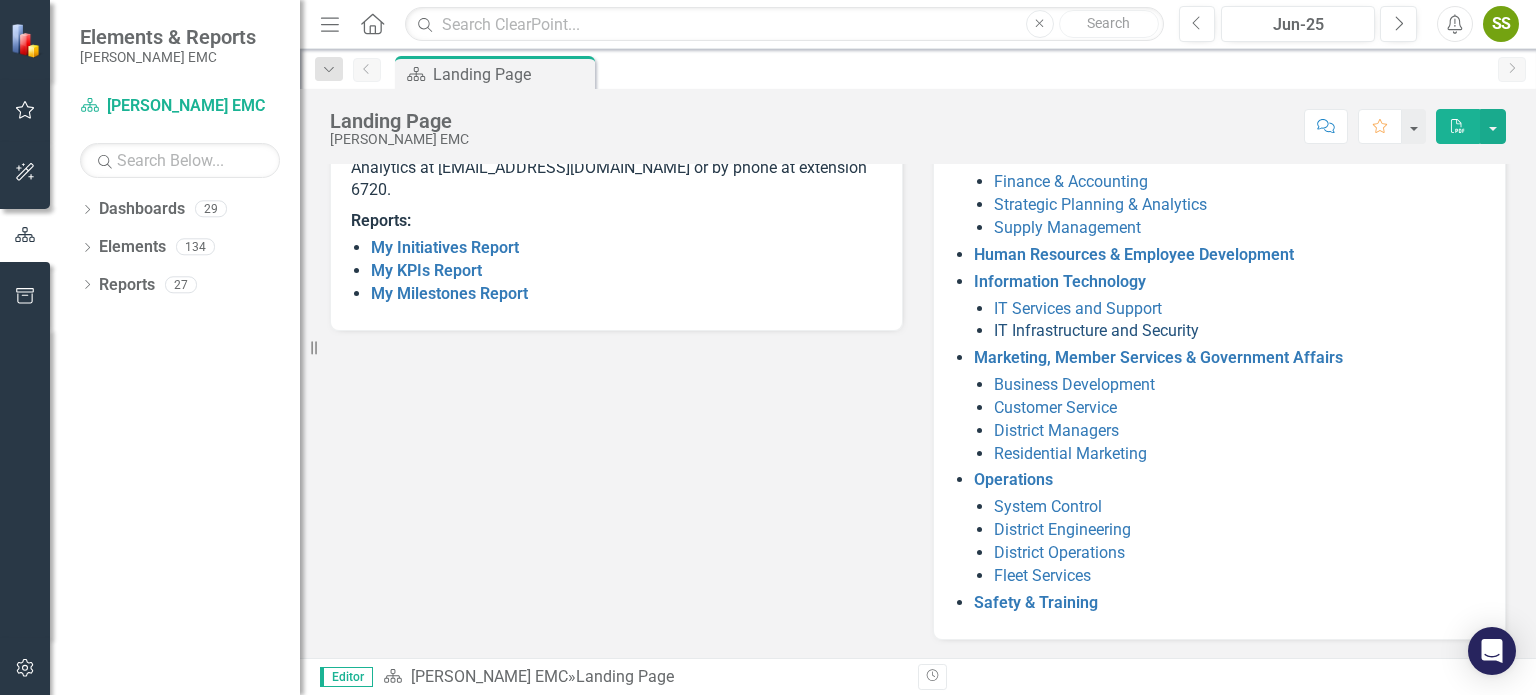 click on "IT Infrastructure and Security" at bounding box center (1096, 330) 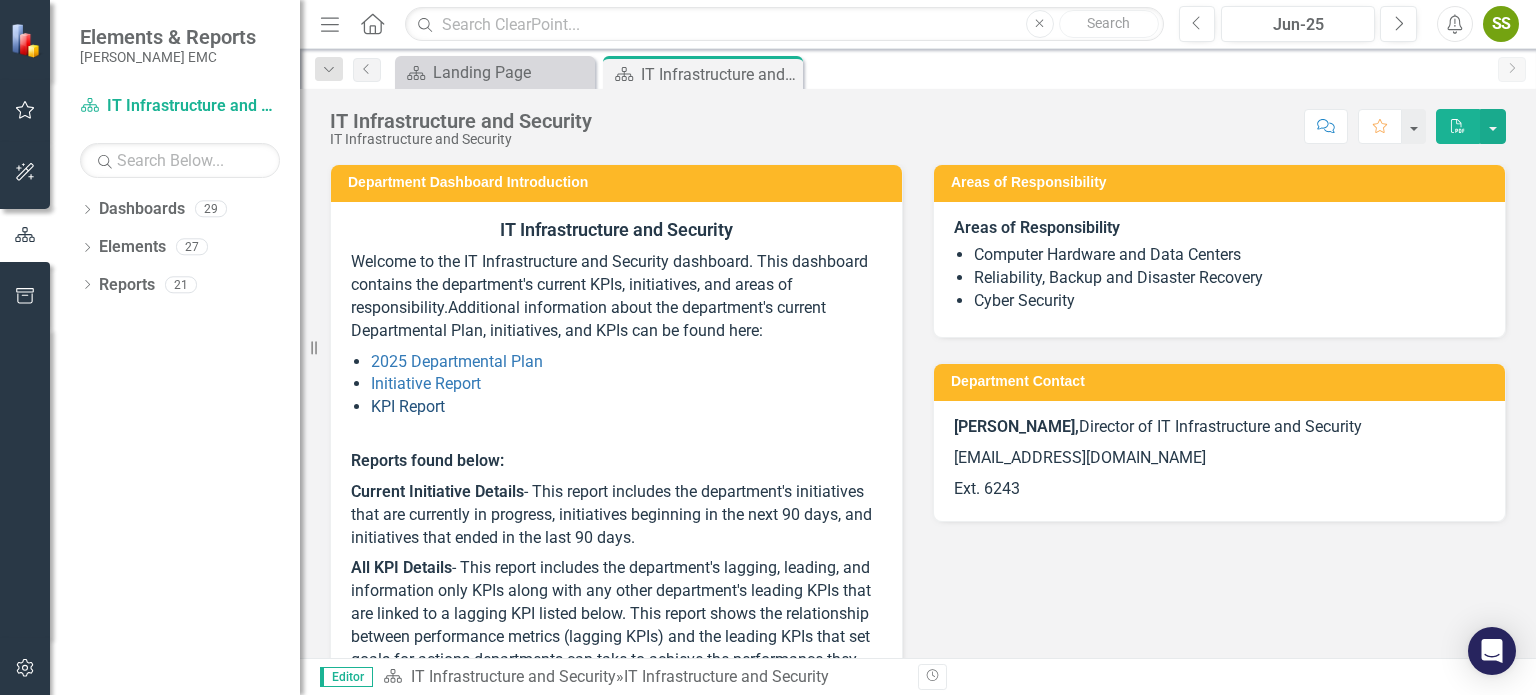 click on "KPI Report" at bounding box center (408, 406) 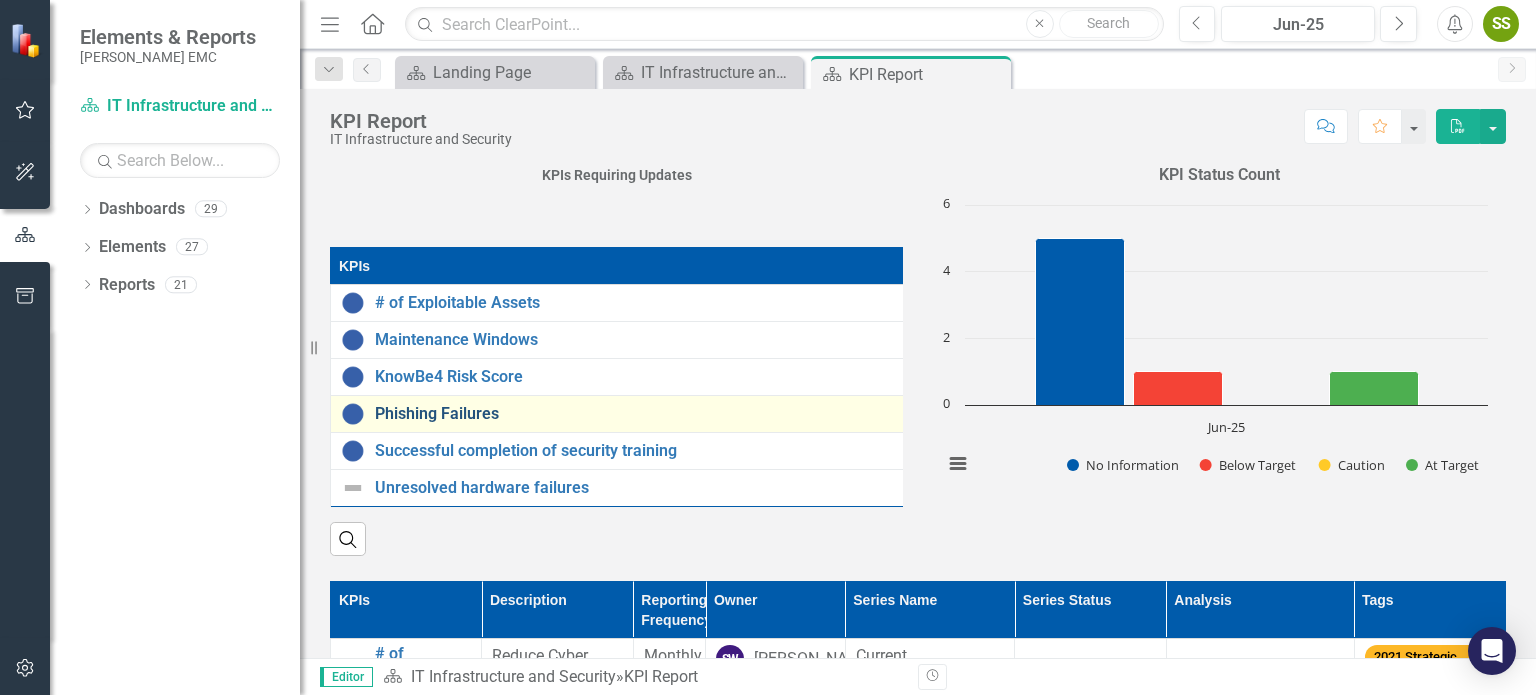 click on "Phishing Failures" at bounding box center (643, 414) 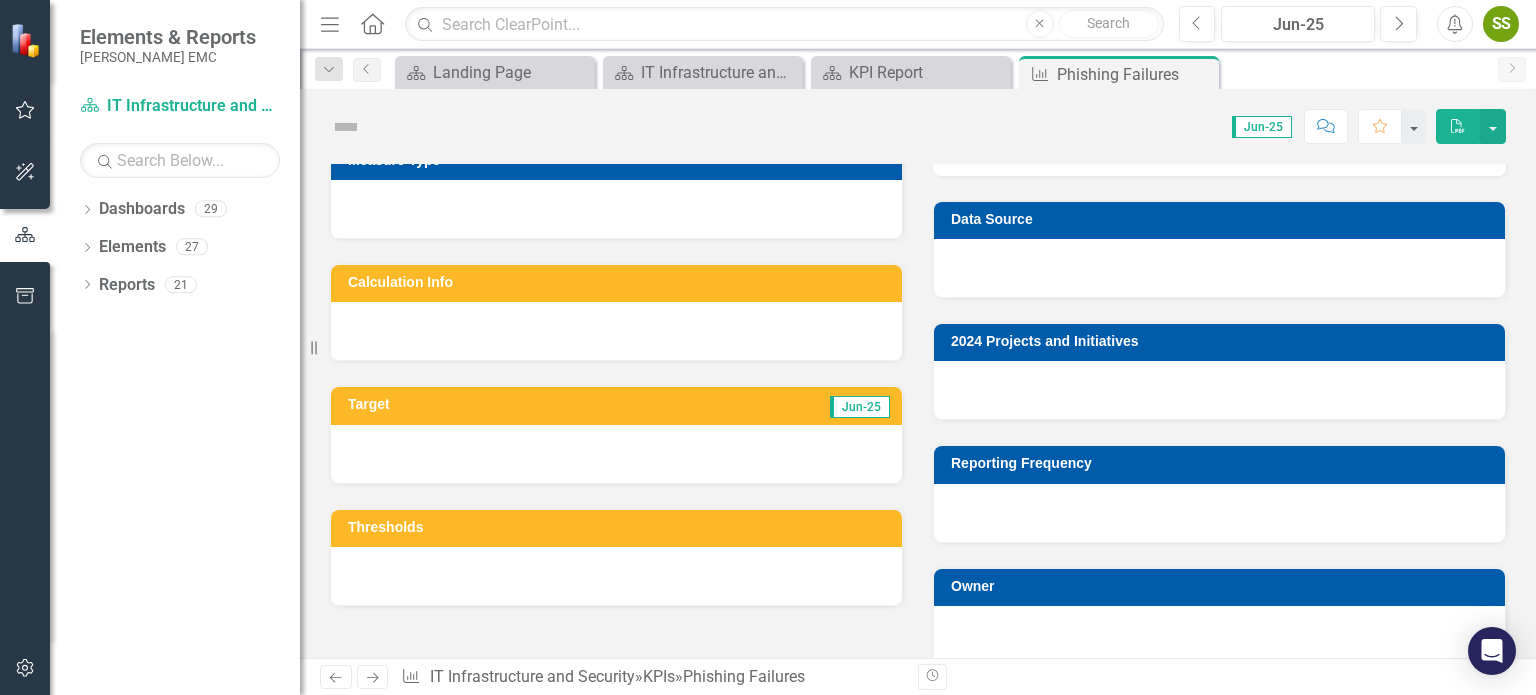 scroll, scrollTop: 751, scrollLeft: 0, axis: vertical 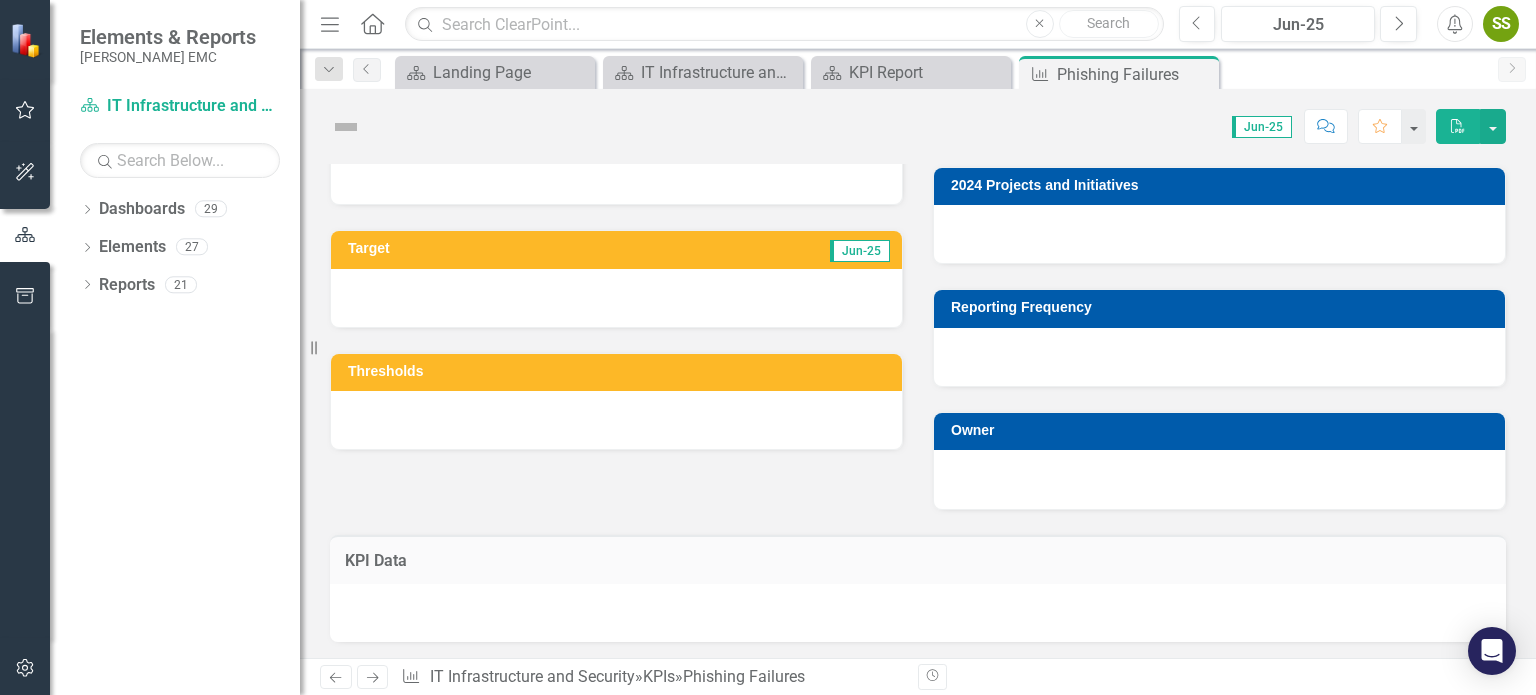 click on "KPI Data Last Calculated" at bounding box center (918, 559) 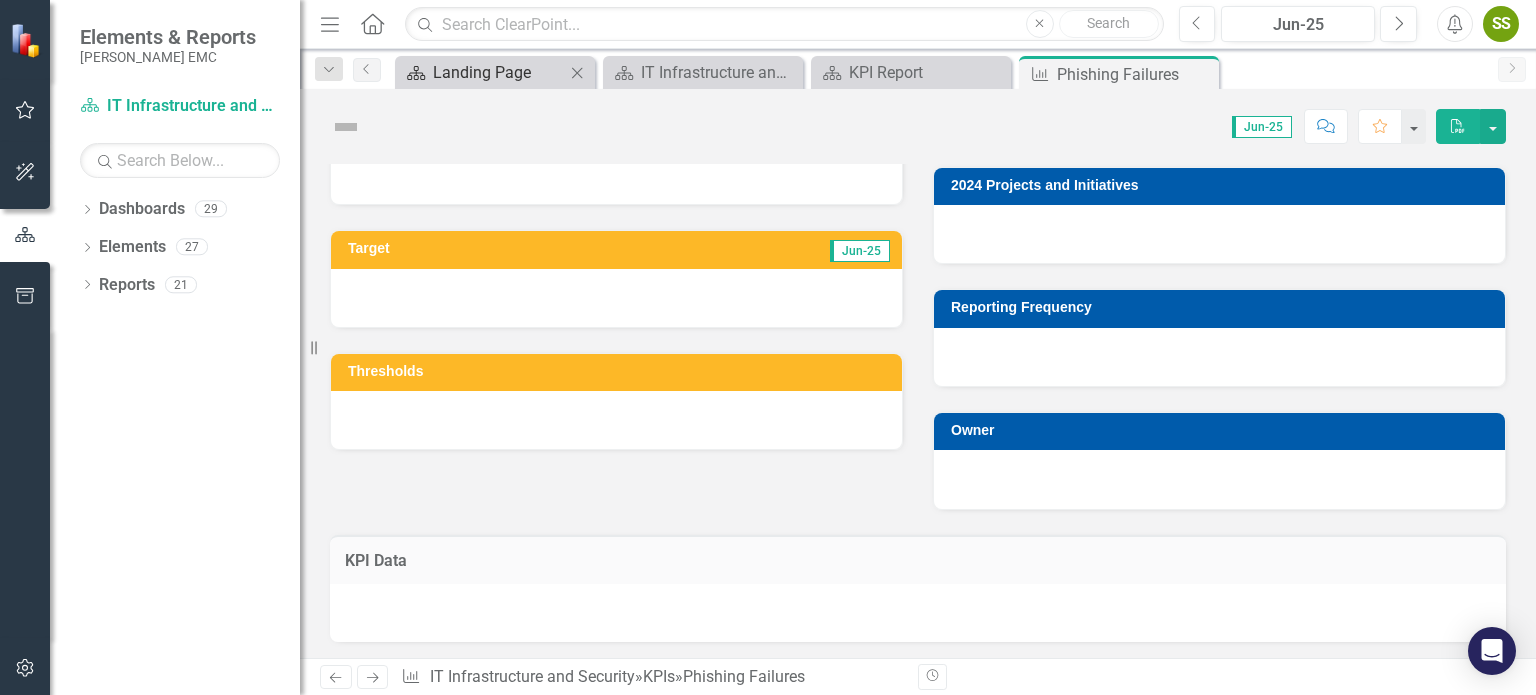 click on "Landing Page" at bounding box center (499, 72) 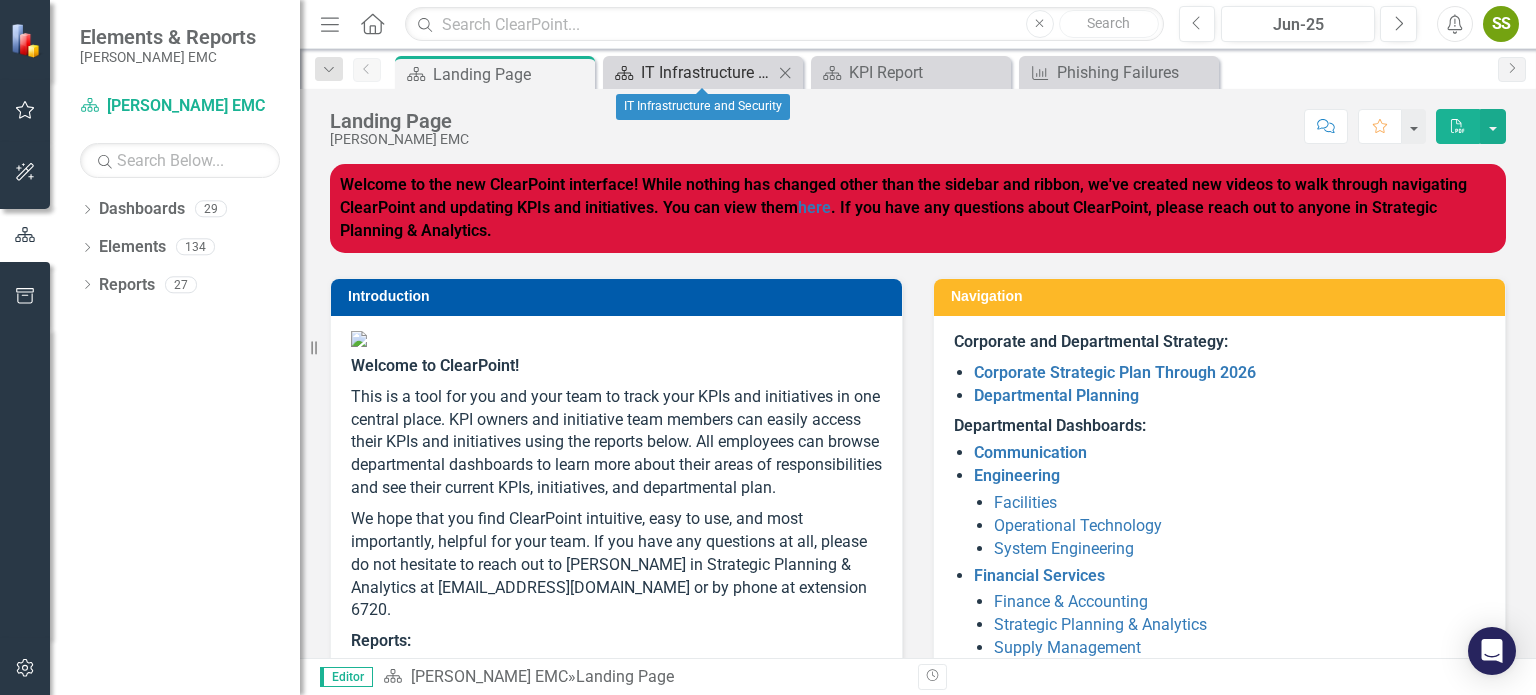 click on "IT Infrastructure and Security" at bounding box center [707, 72] 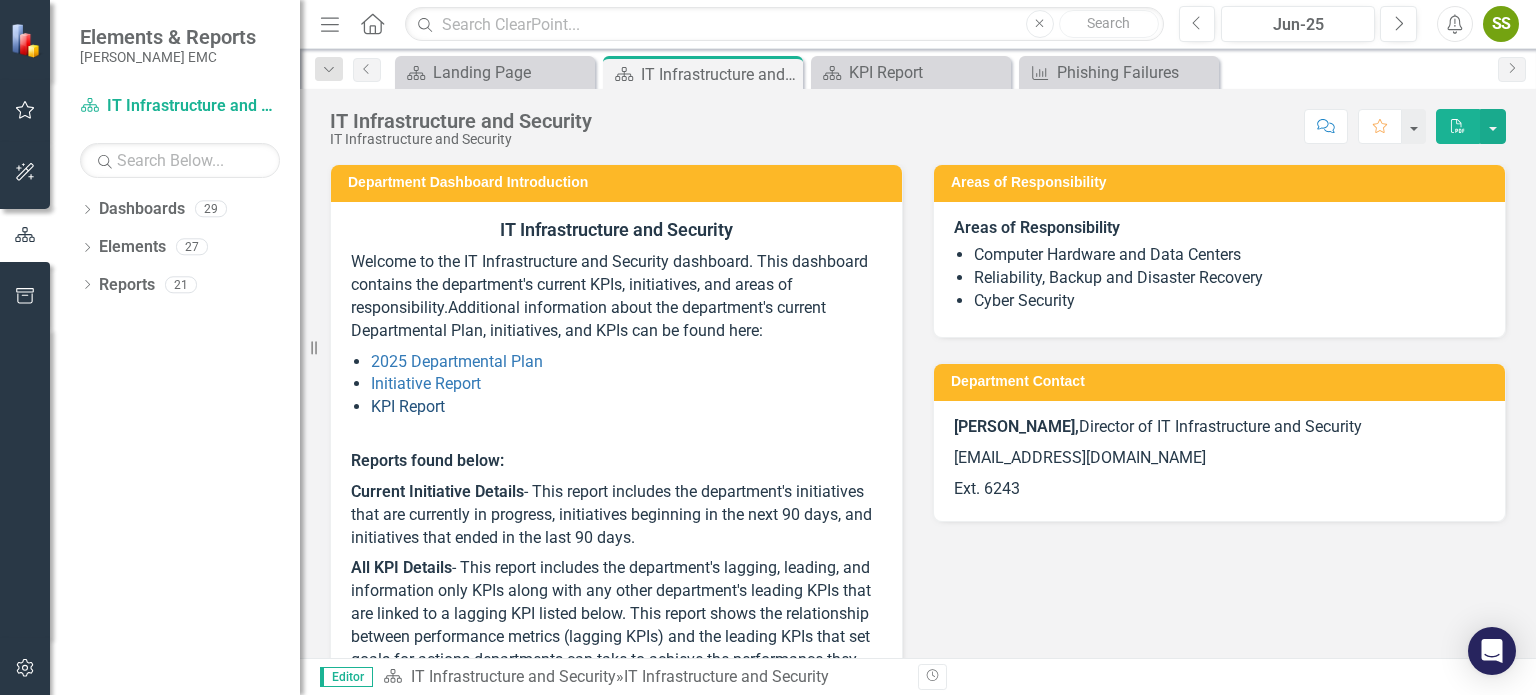 click on "KPI Report" at bounding box center [408, 406] 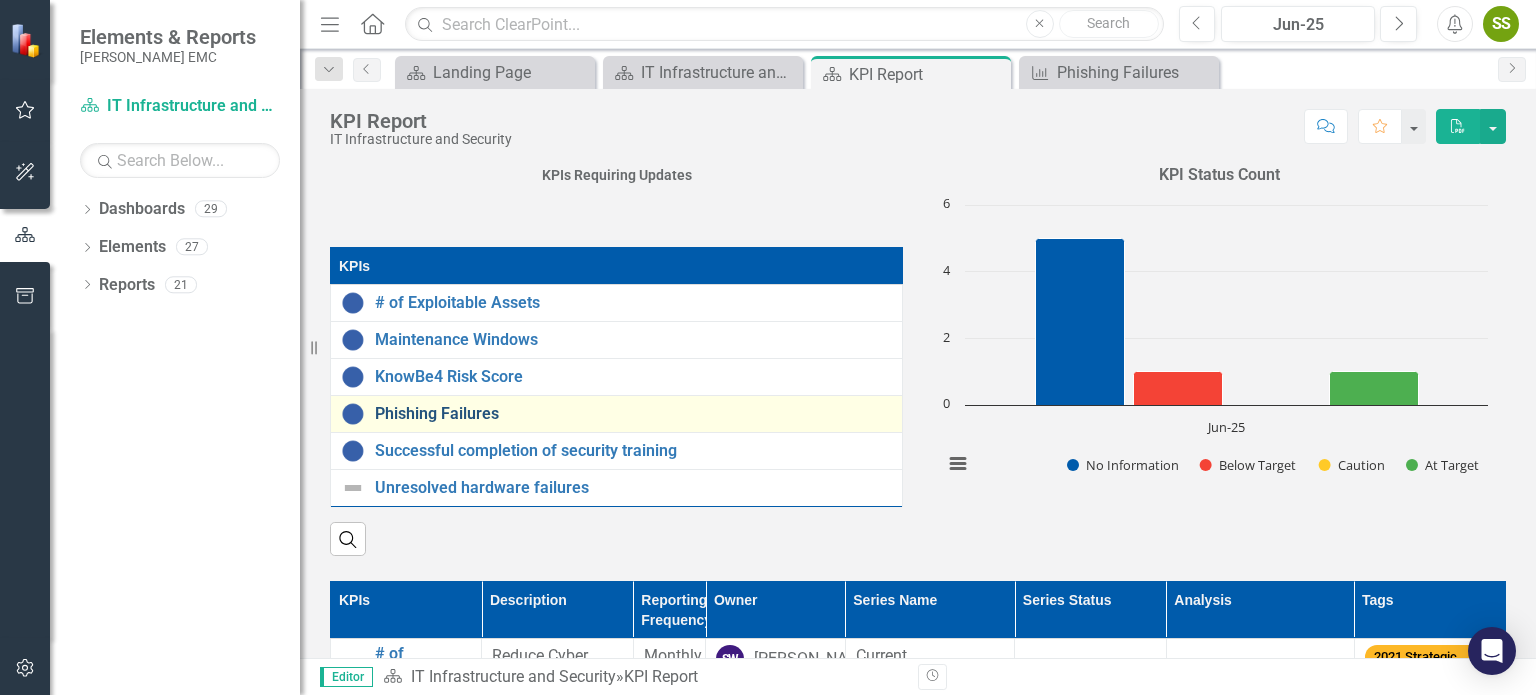 click on "Phishing Failures" at bounding box center [633, 414] 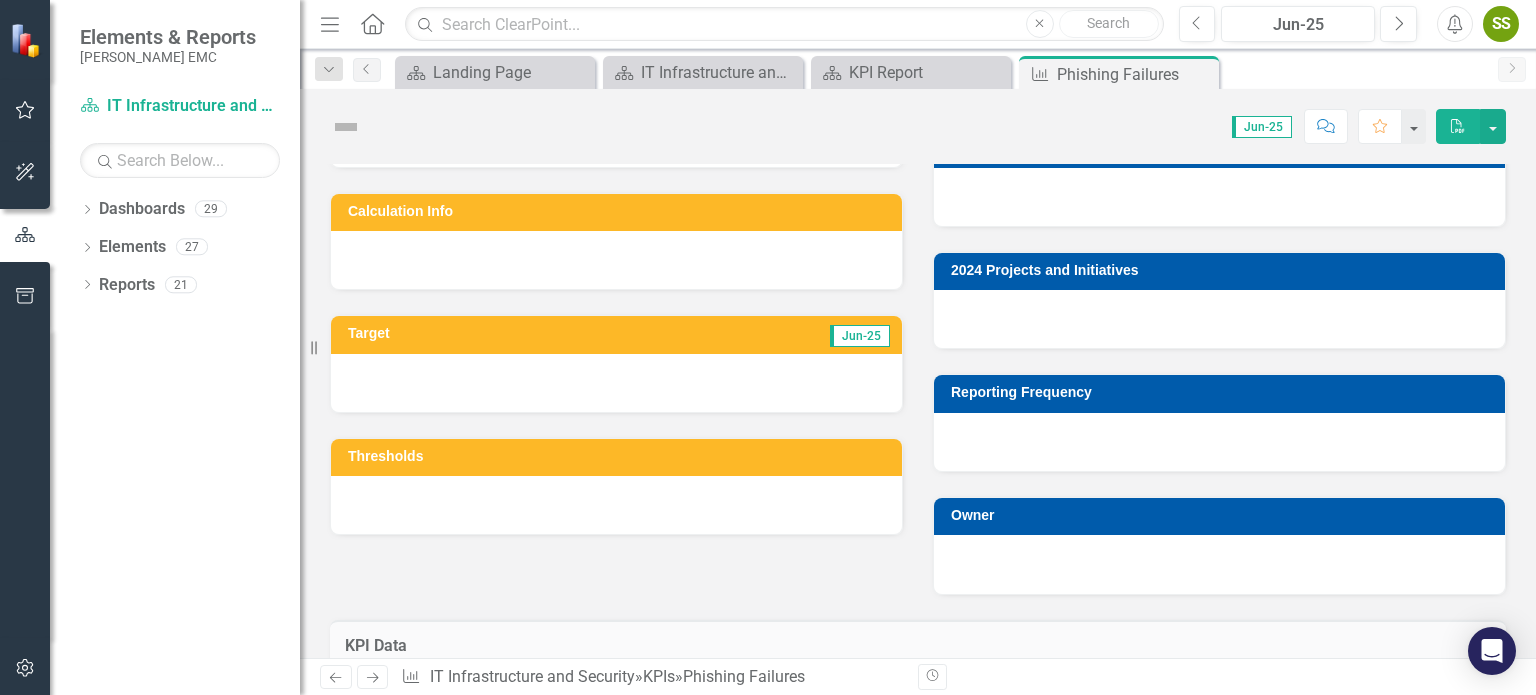 scroll, scrollTop: 751, scrollLeft: 0, axis: vertical 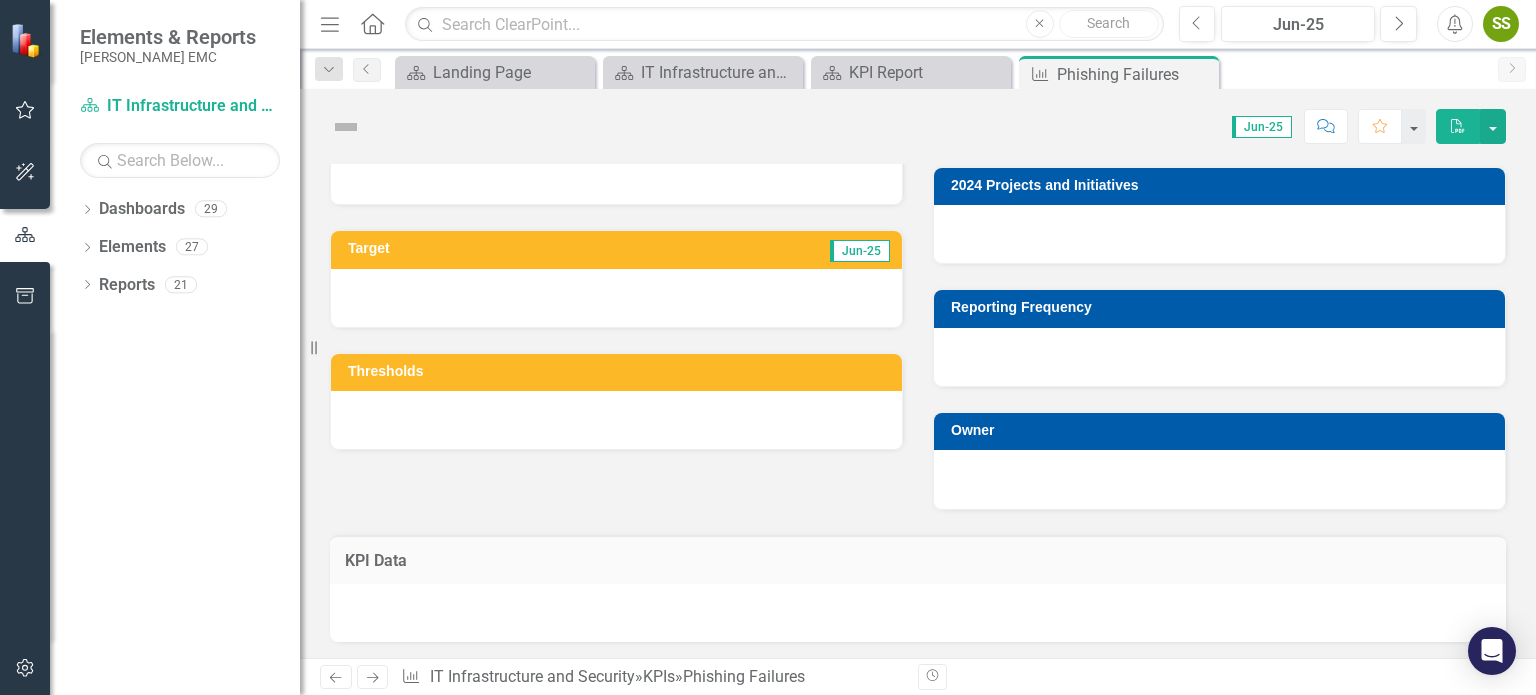drag, startPoint x: 425, startPoint y: 545, endPoint x: 439, endPoint y: 548, distance: 14.3178215 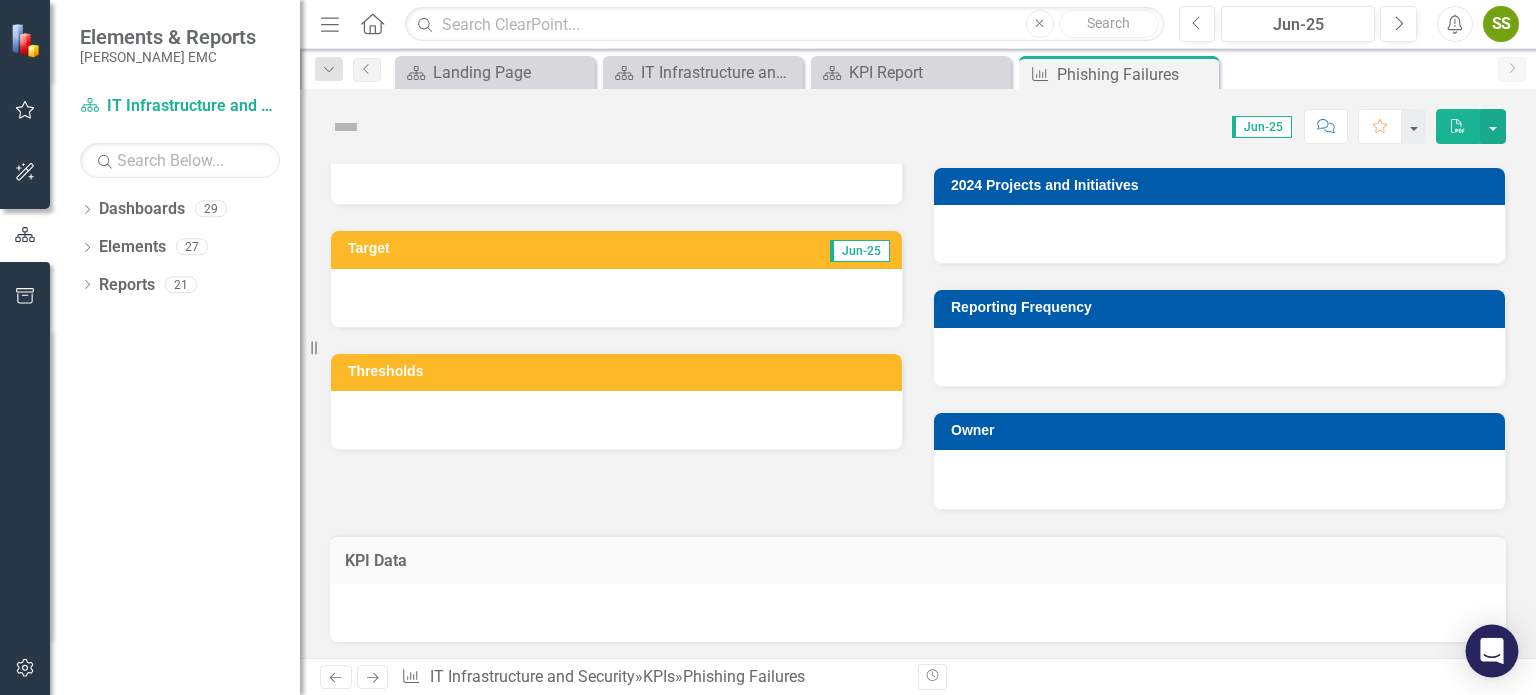 click 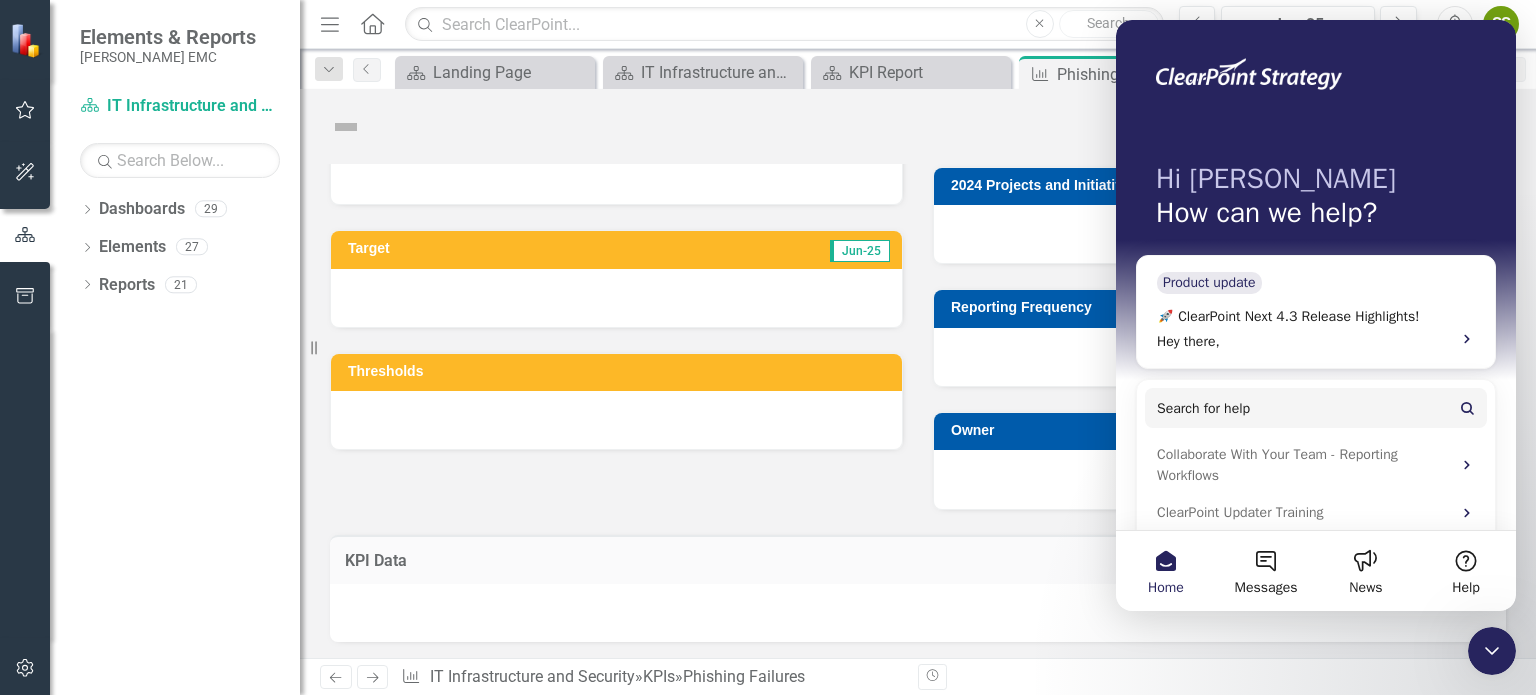 scroll, scrollTop: 0, scrollLeft: 0, axis: both 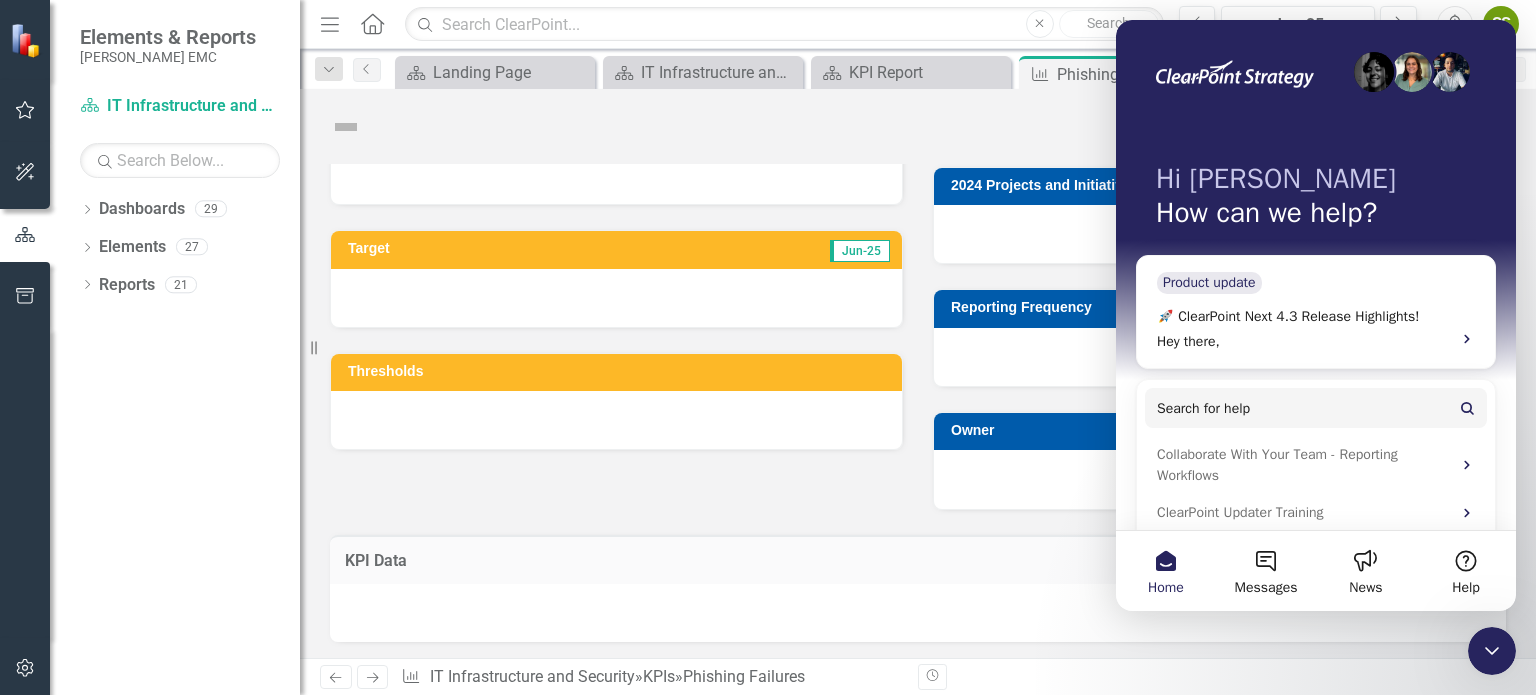click on "KPI Data Last Calculated" at bounding box center (918, 588) 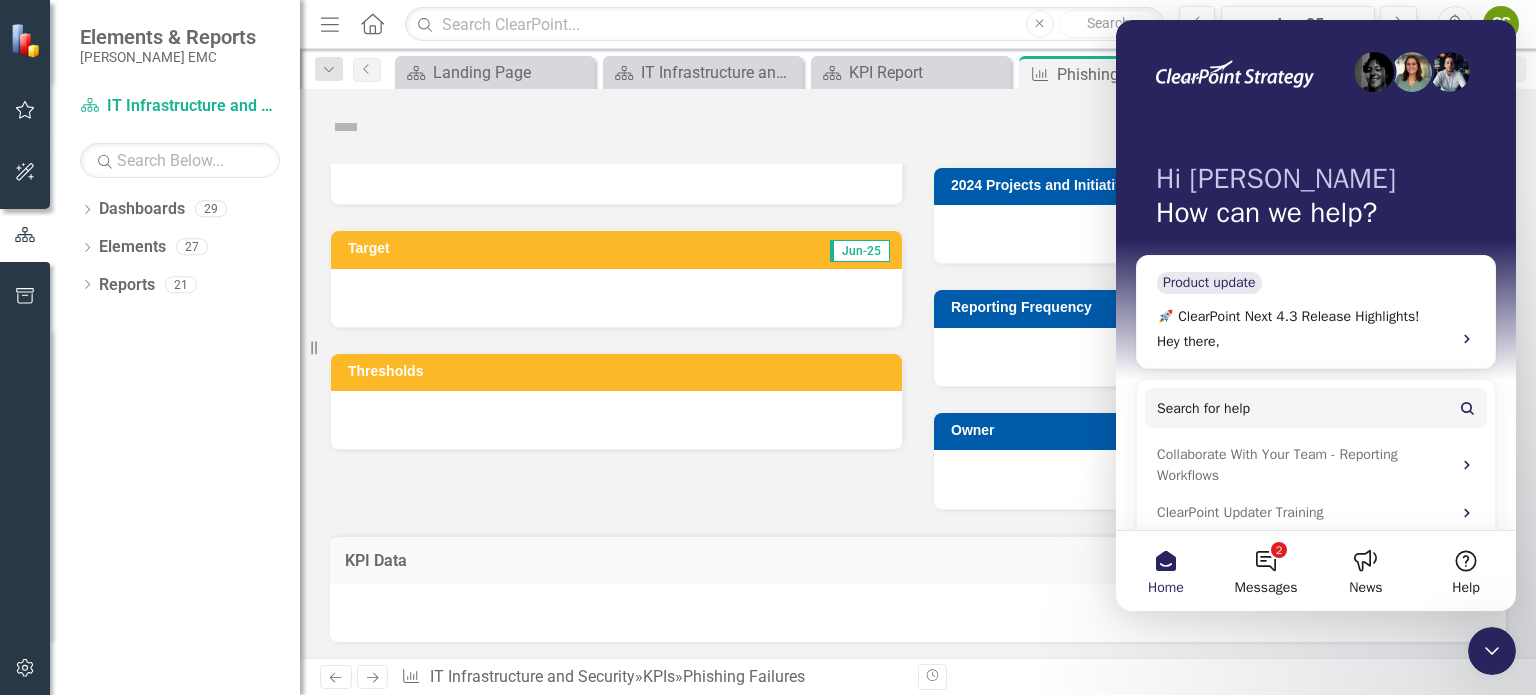 click on "Jun-25" at bounding box center (729, 251) 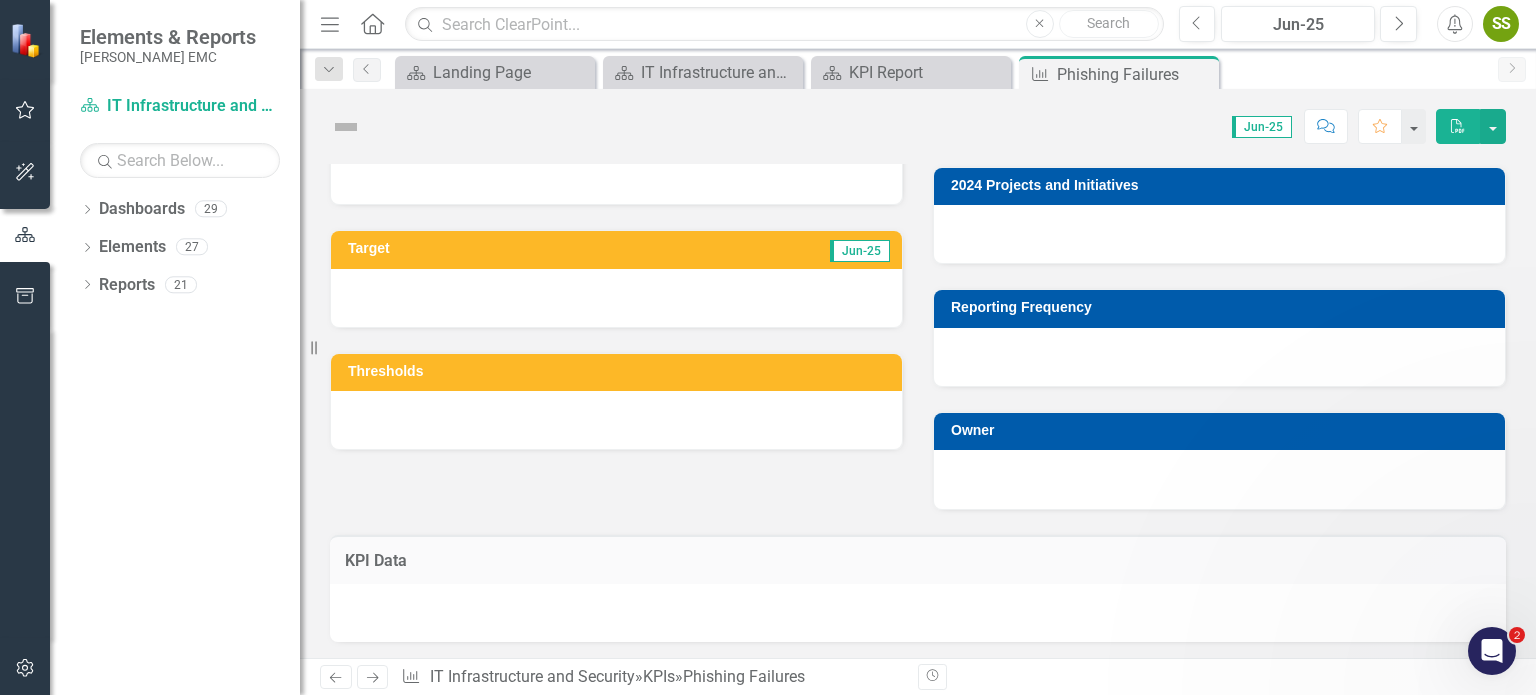 scroll, scrollTop: 0, scrollLeft: 0, axis: both 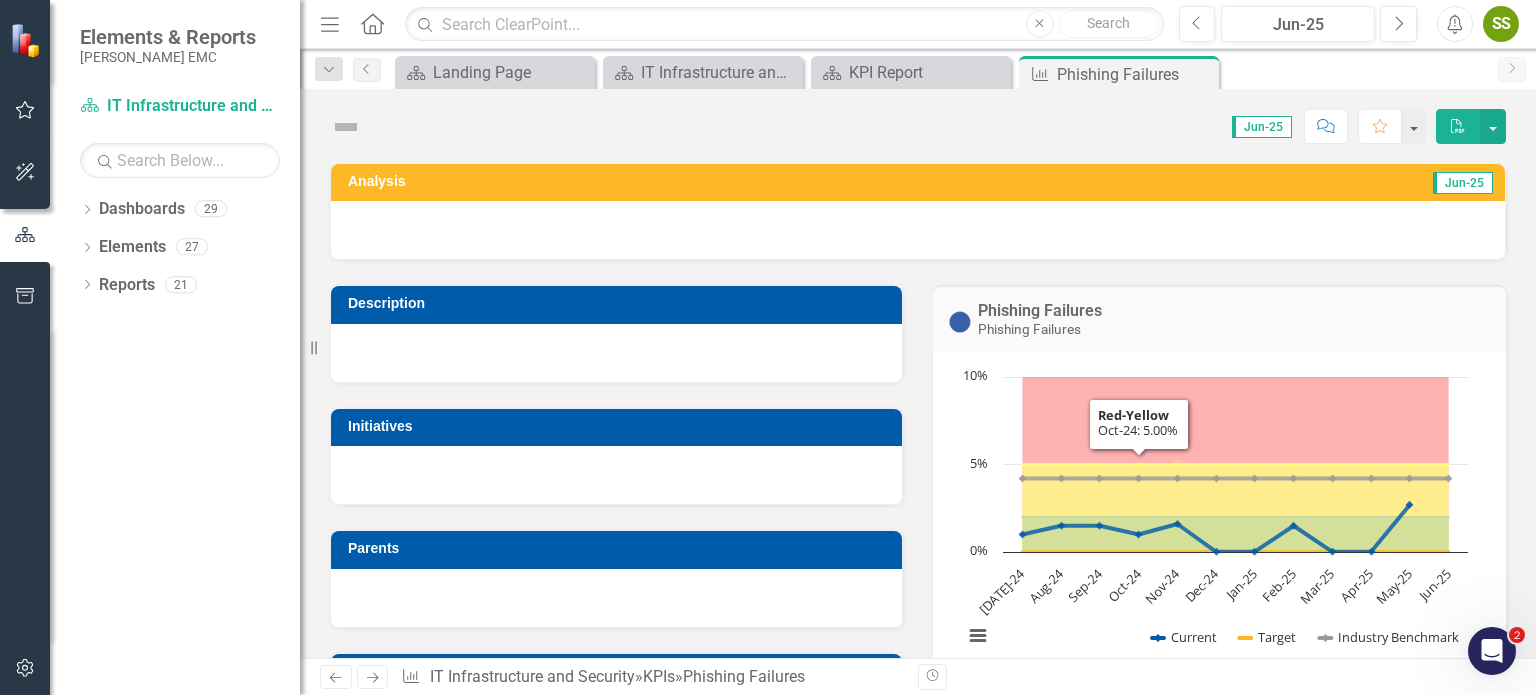click on "Phishing Failures" at bounding box center [1029, 329] 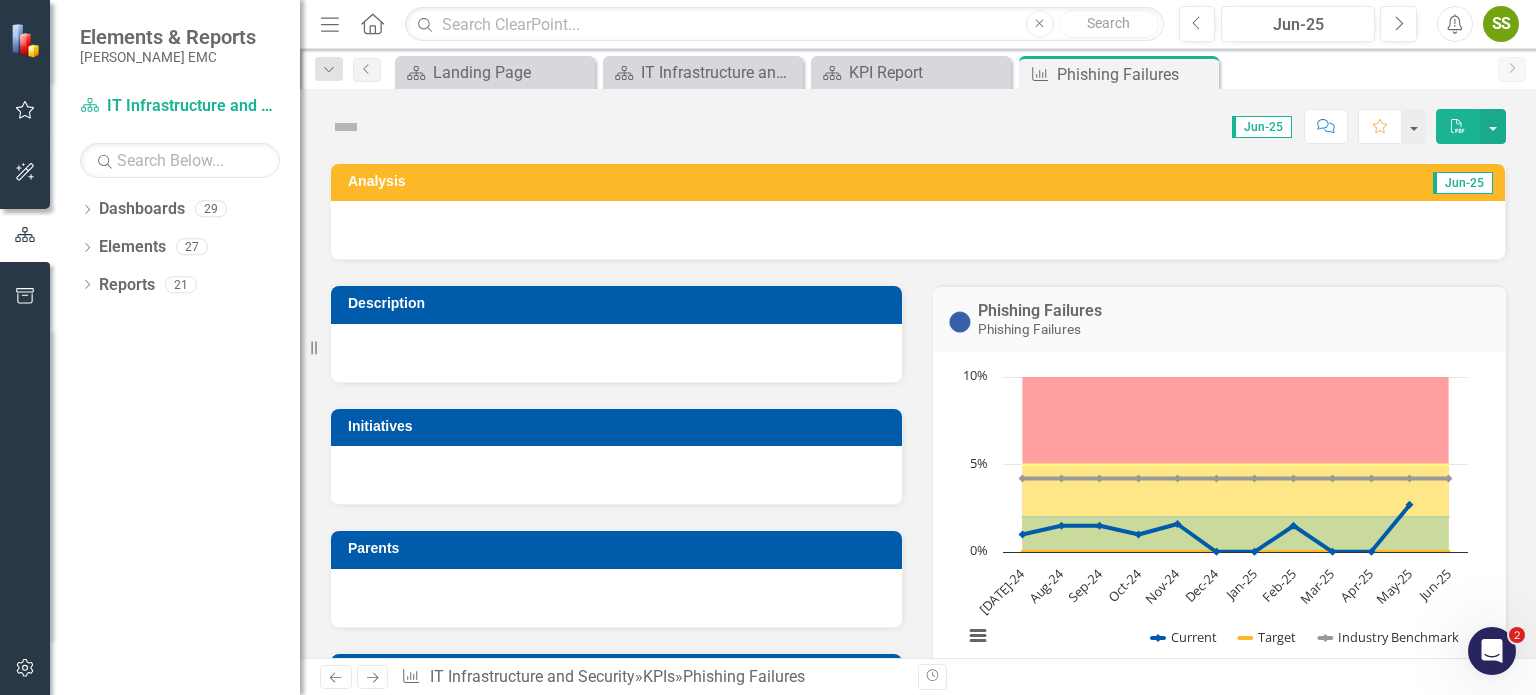 click on "Jun-25" at bounding box center [1262, 127] 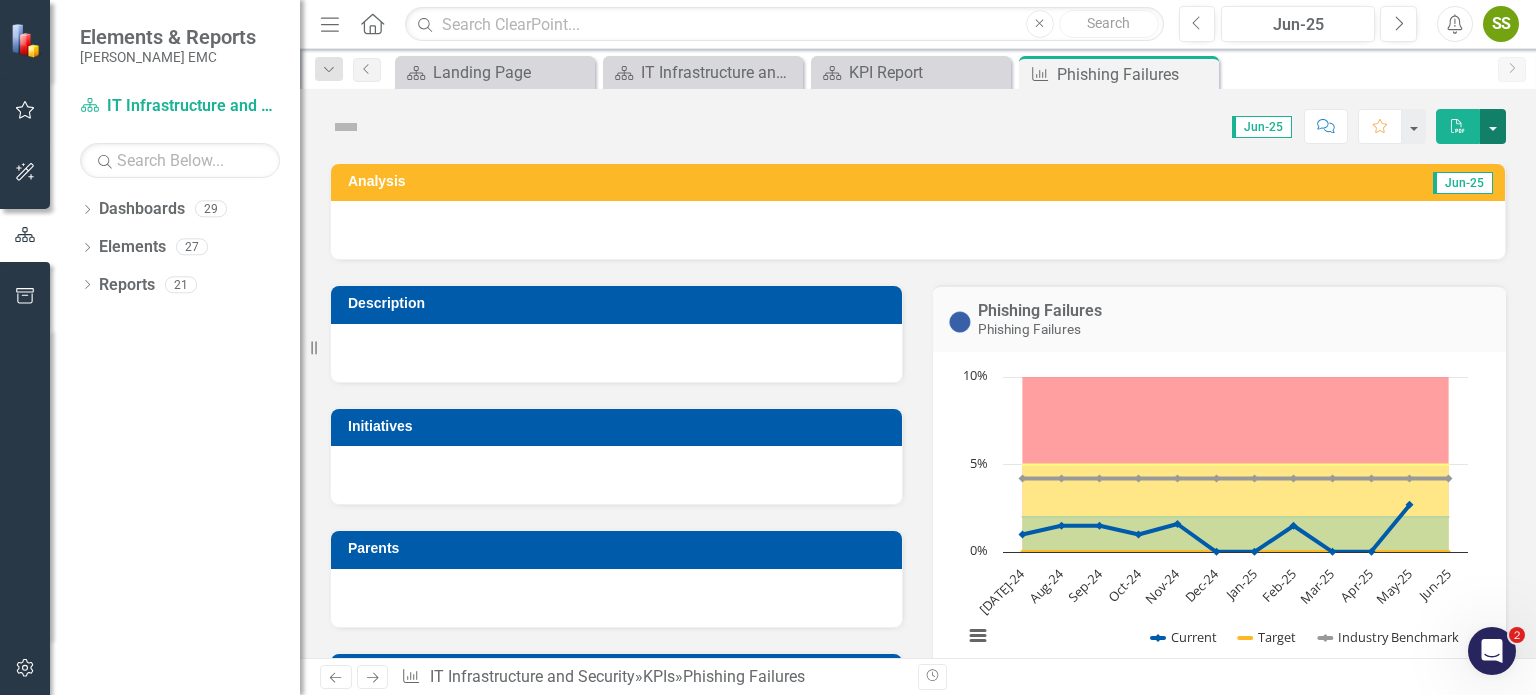 click at bounding box center (1493, 126) 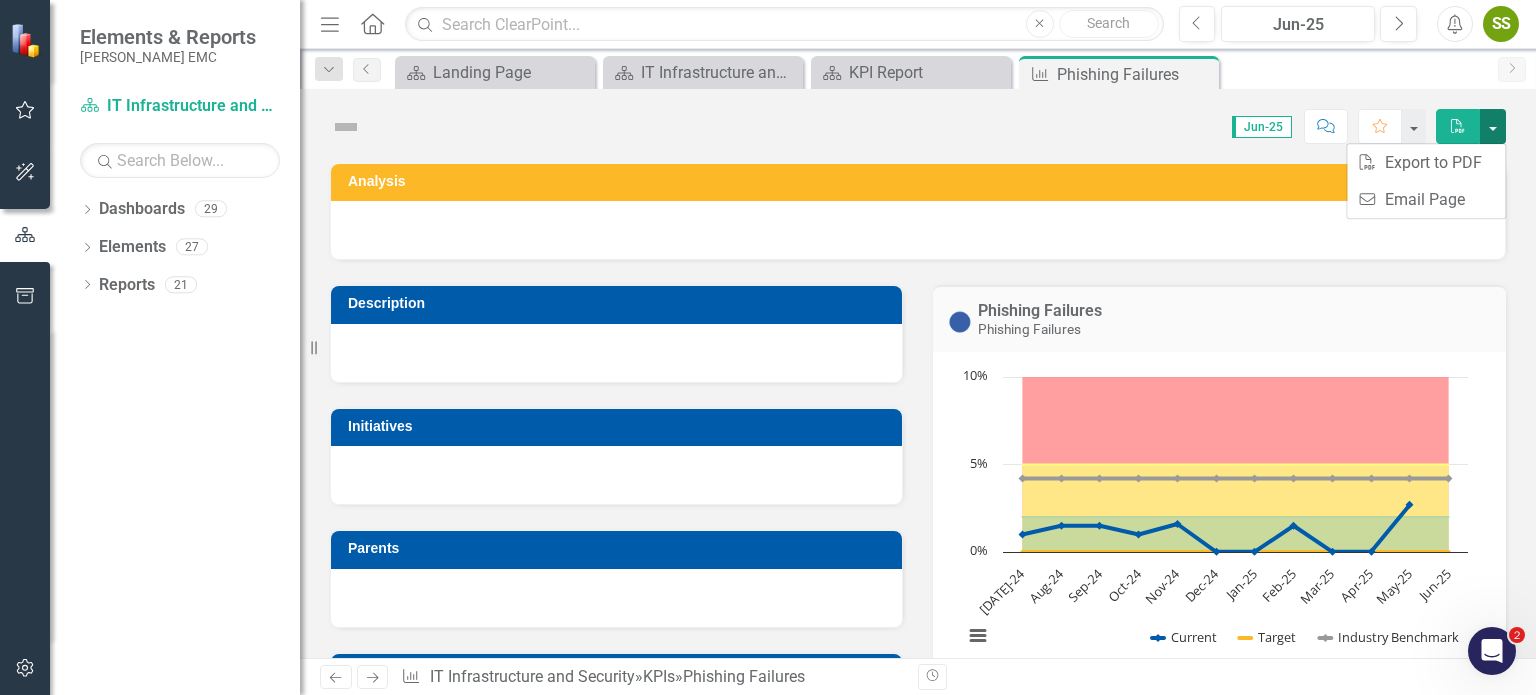 click at bounding box center (1493, 126) 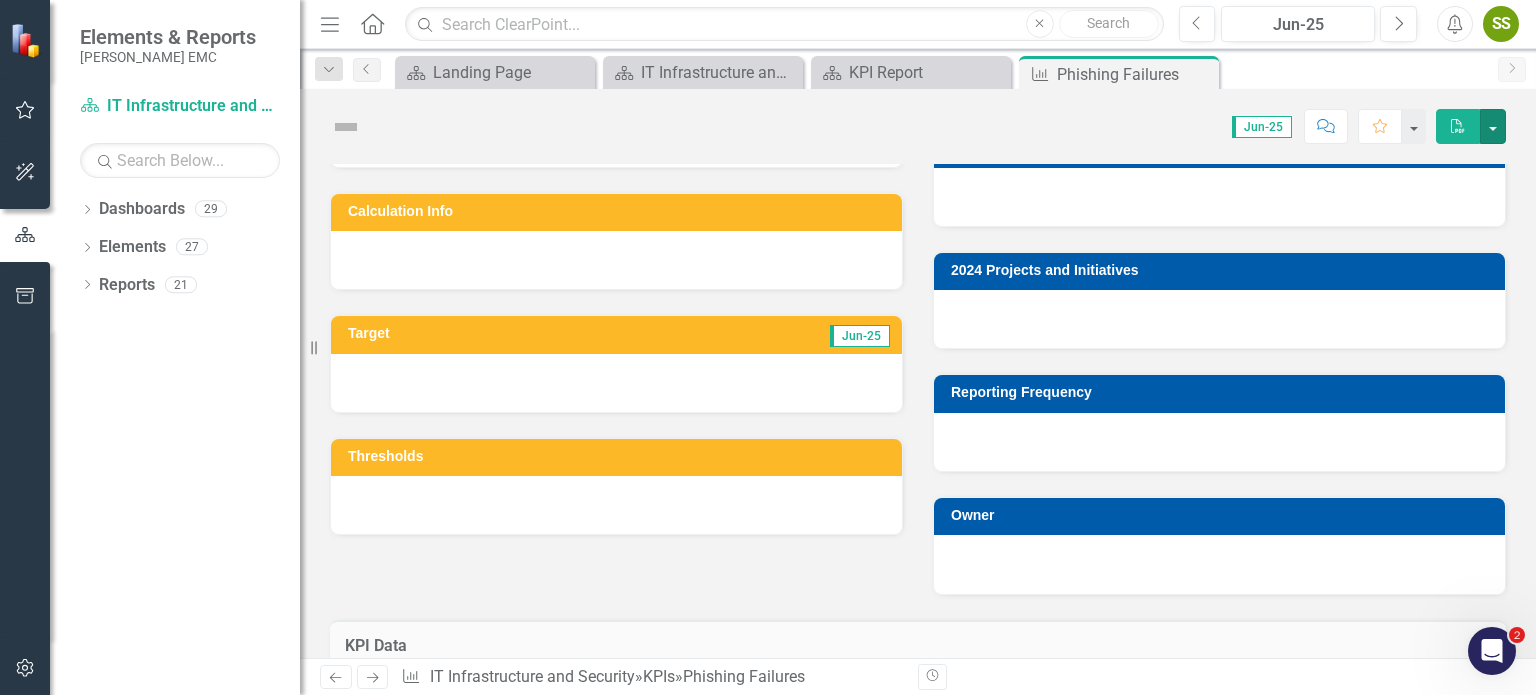scroll, scrollTop: 751, scrollLeft: 0, axis: vertical 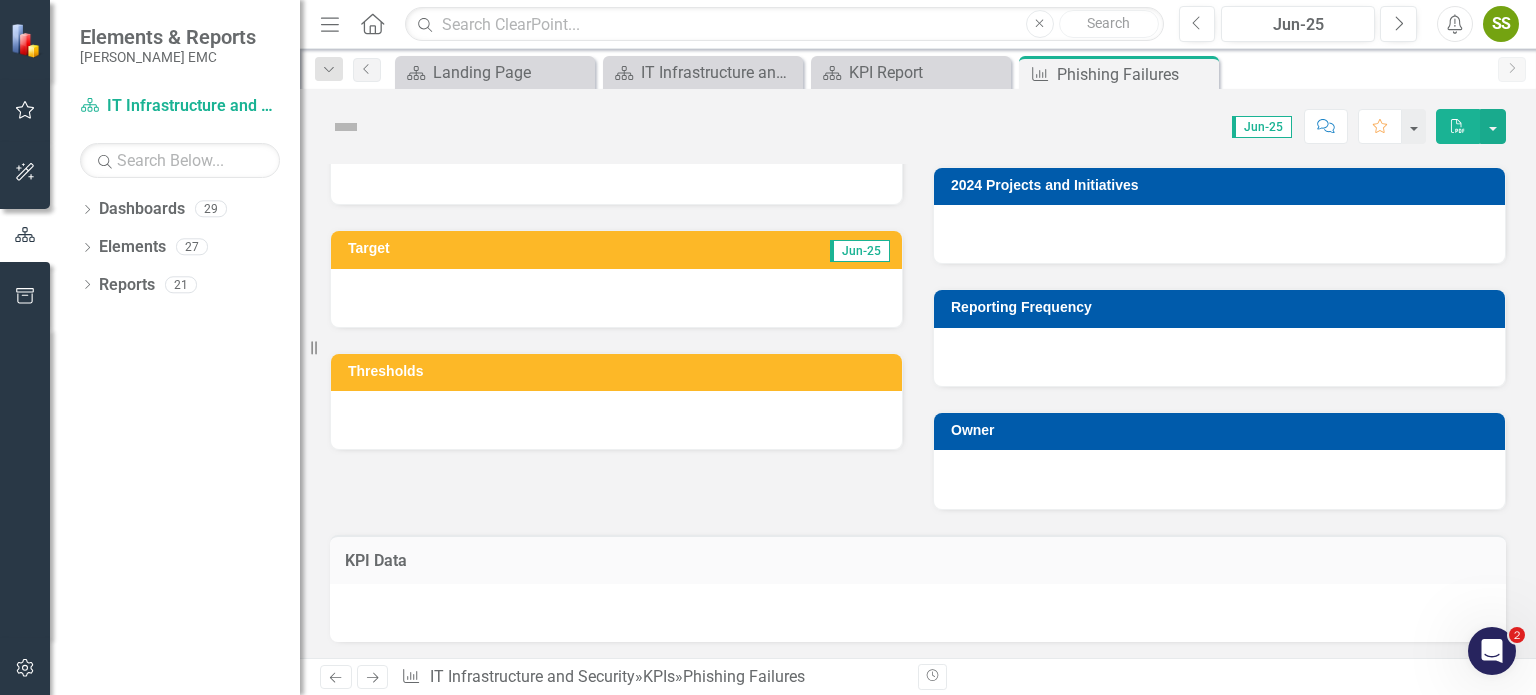 drag, startPoint x: 897, startPoint y: 603, endPoint x: 846, endPoint y: 548, distance: 75.00667 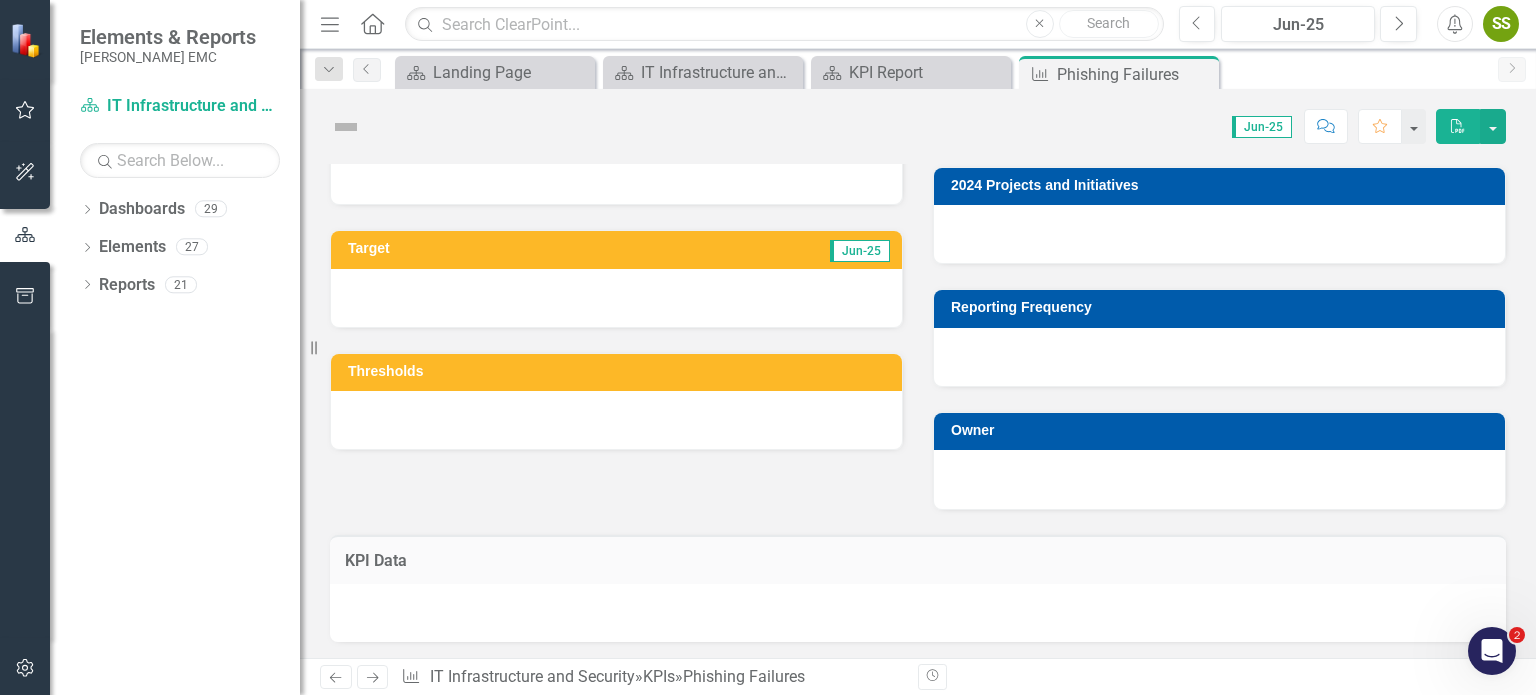 click at bounding box center [918, 613] 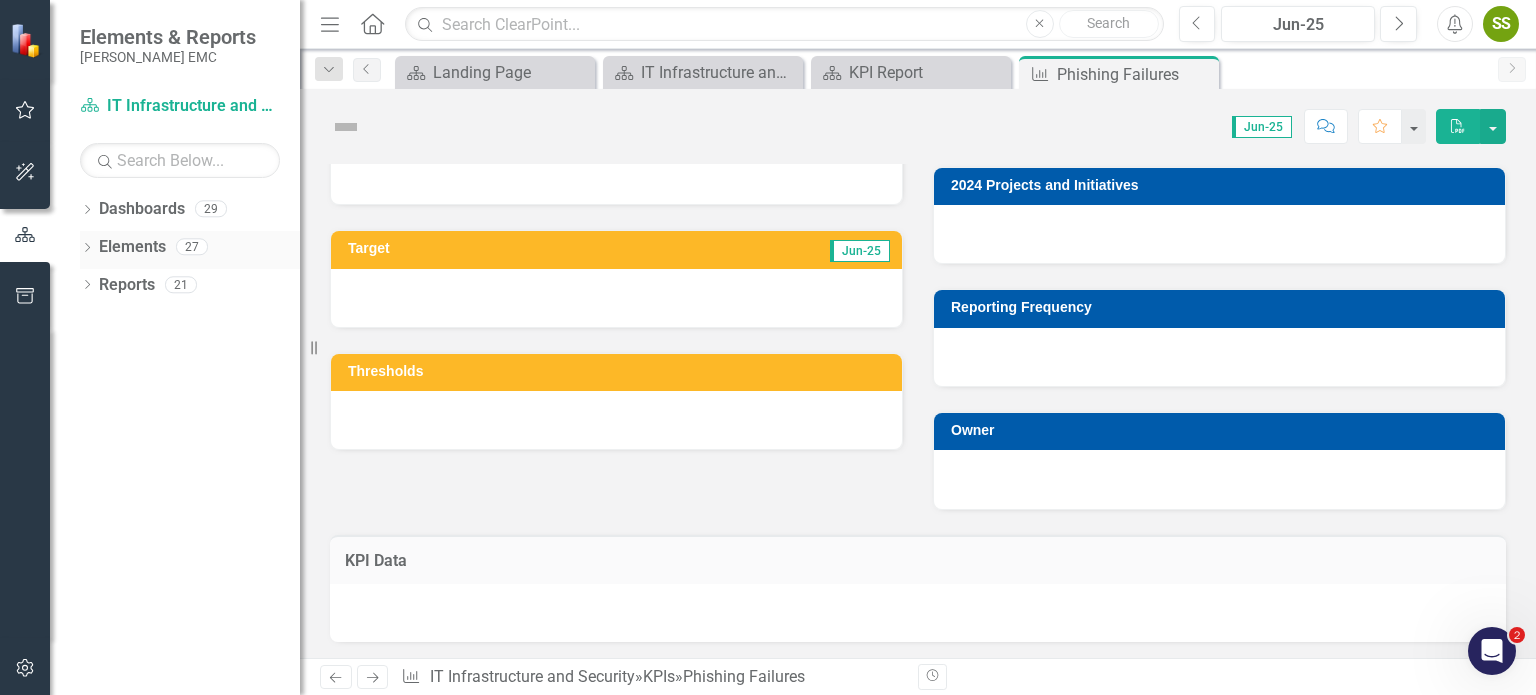 click on "Elements" at bounding box center [132, 247] 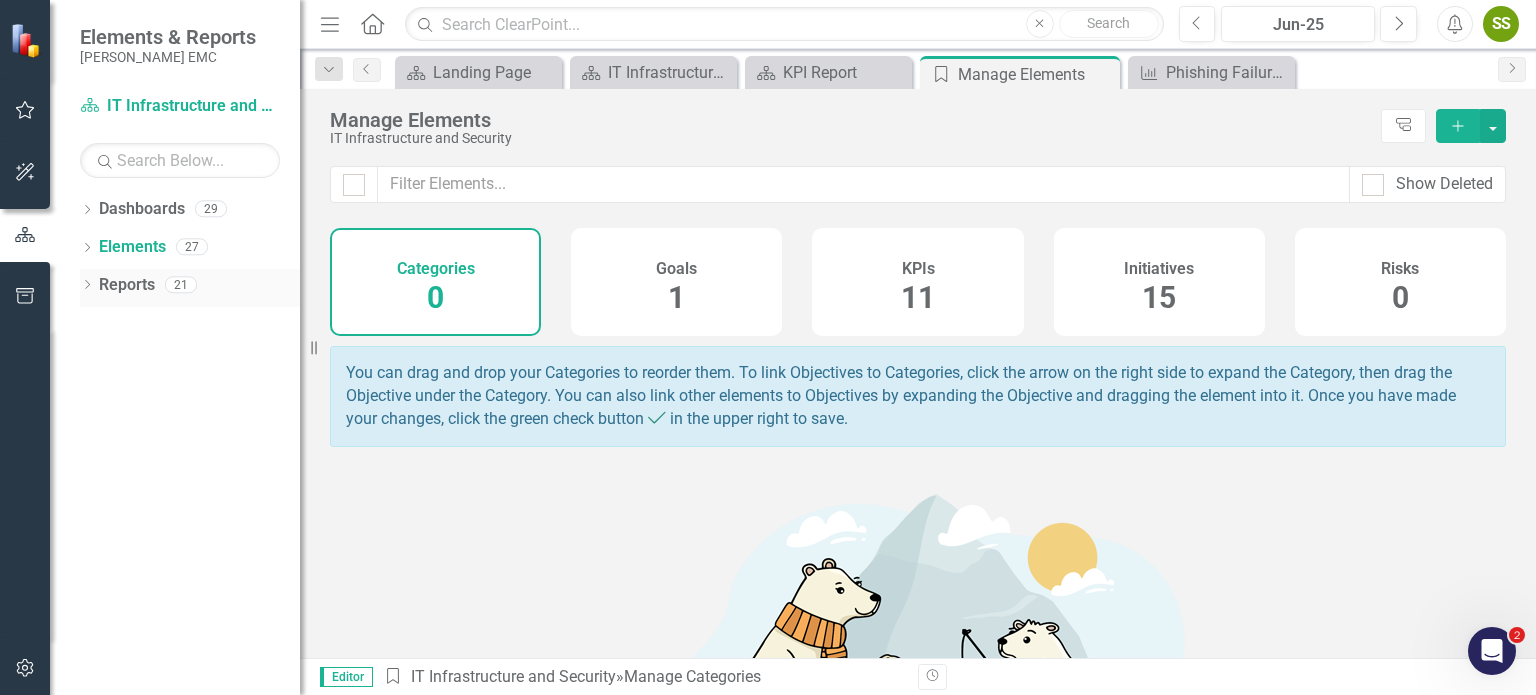 click on "Reports" at bounding box center (127, 285) 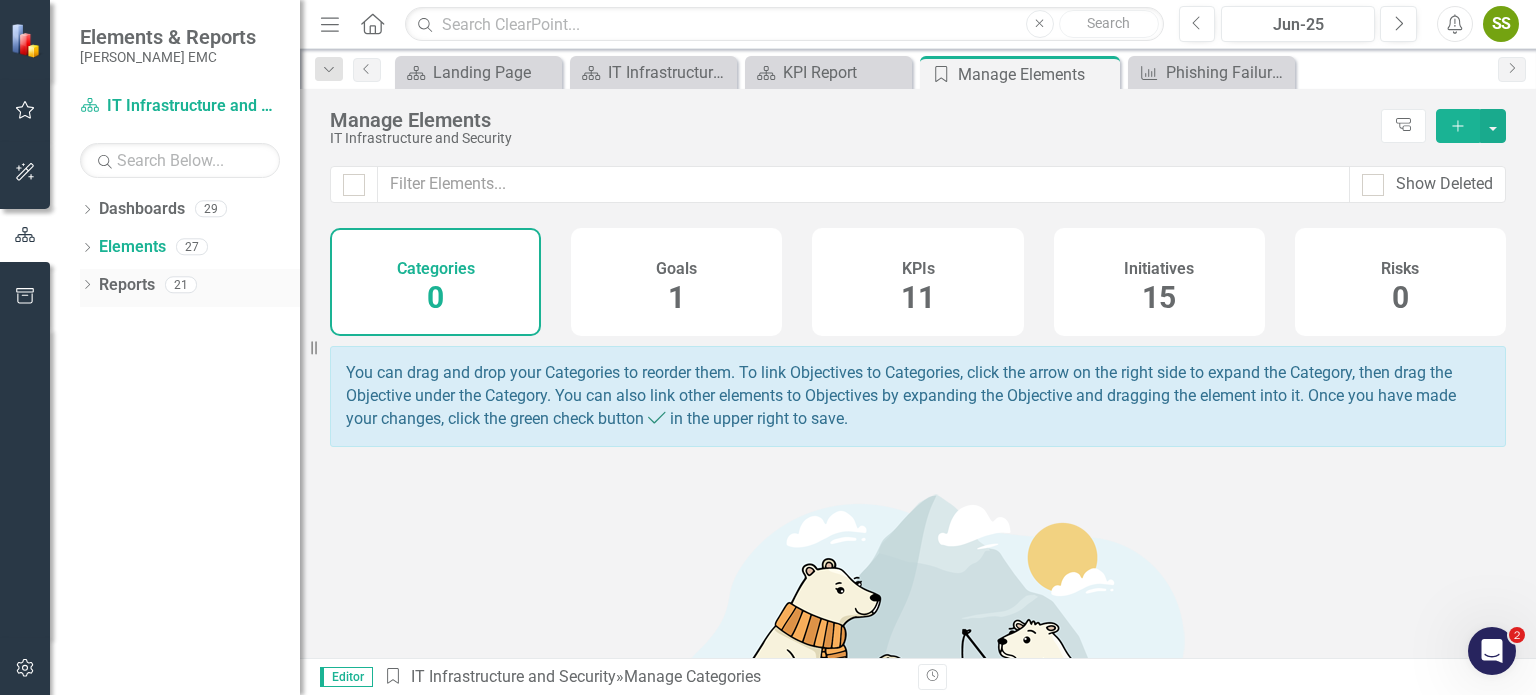 click on "Reports" at bounding box center (127, 285) 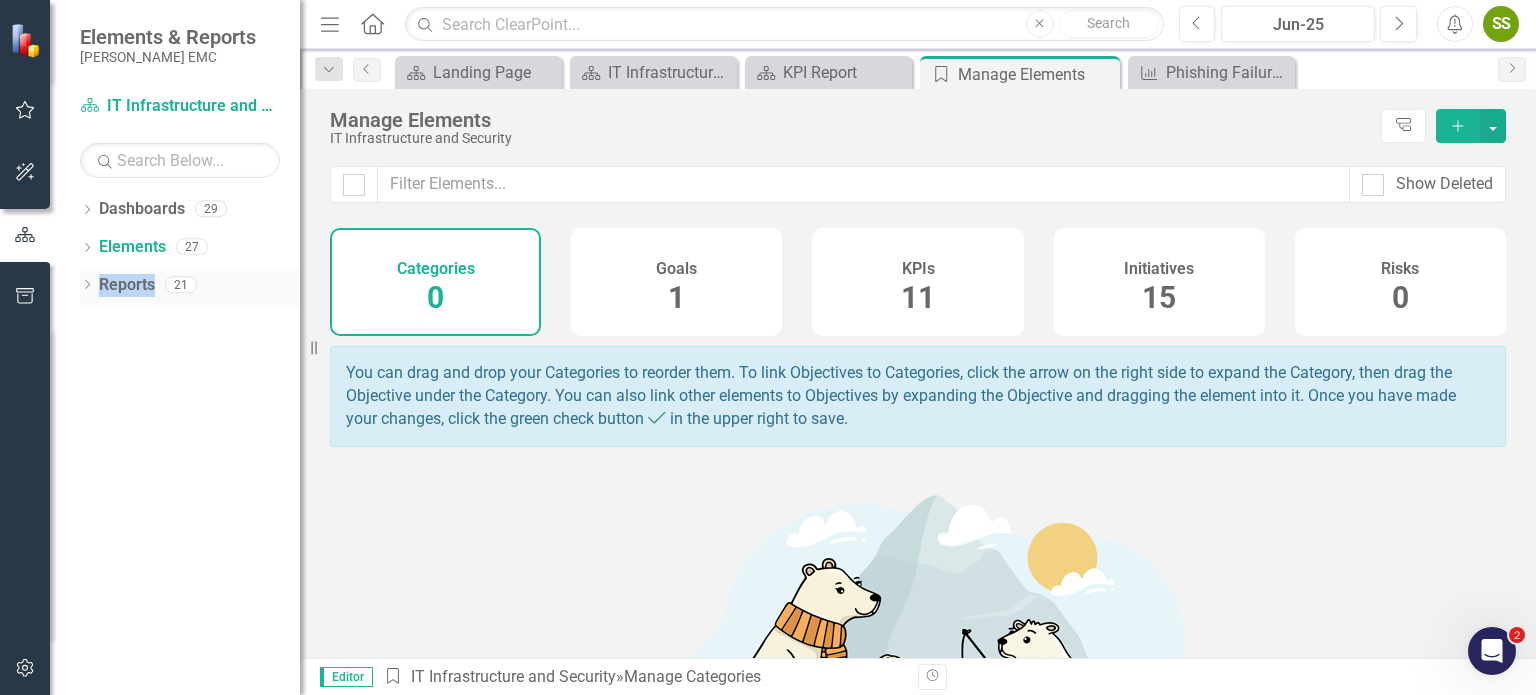 click on "Reports" at bounding box center (127, 285) 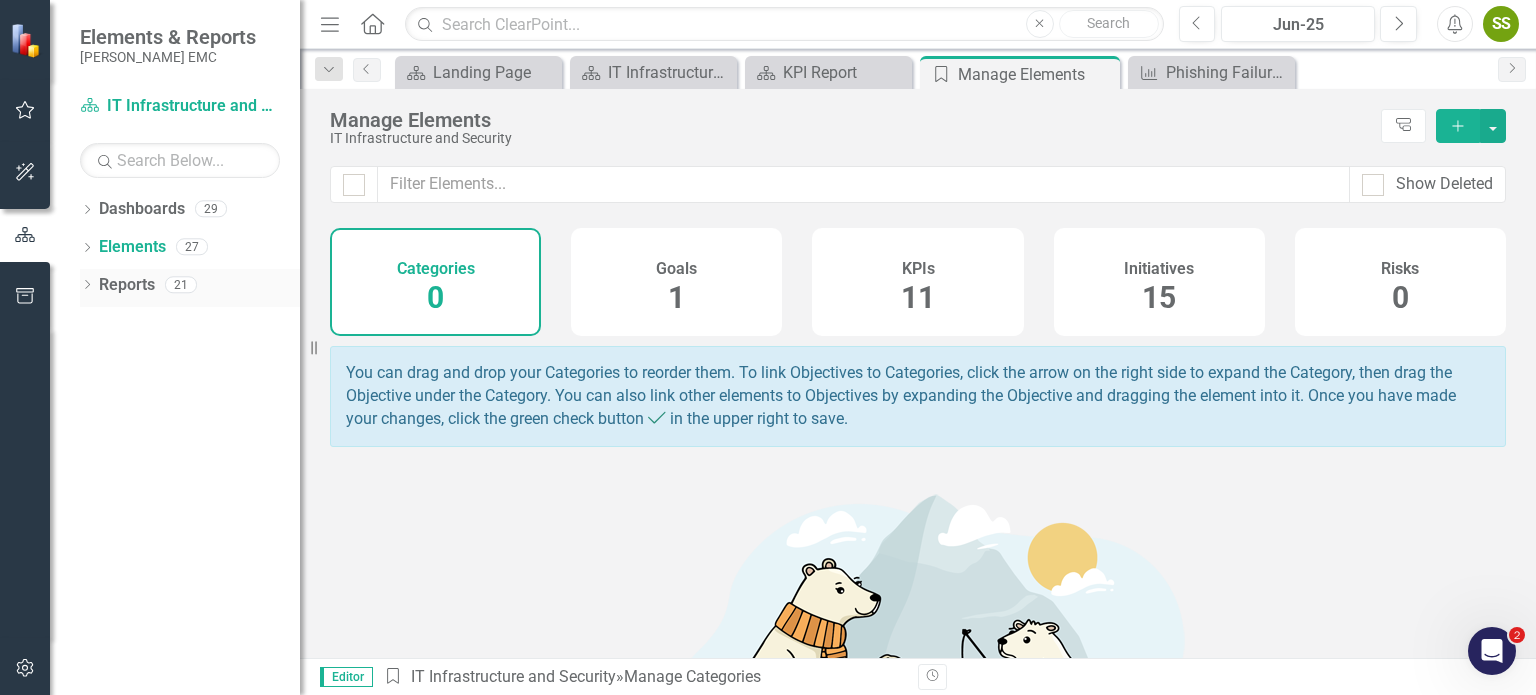 click on "Dropdown" 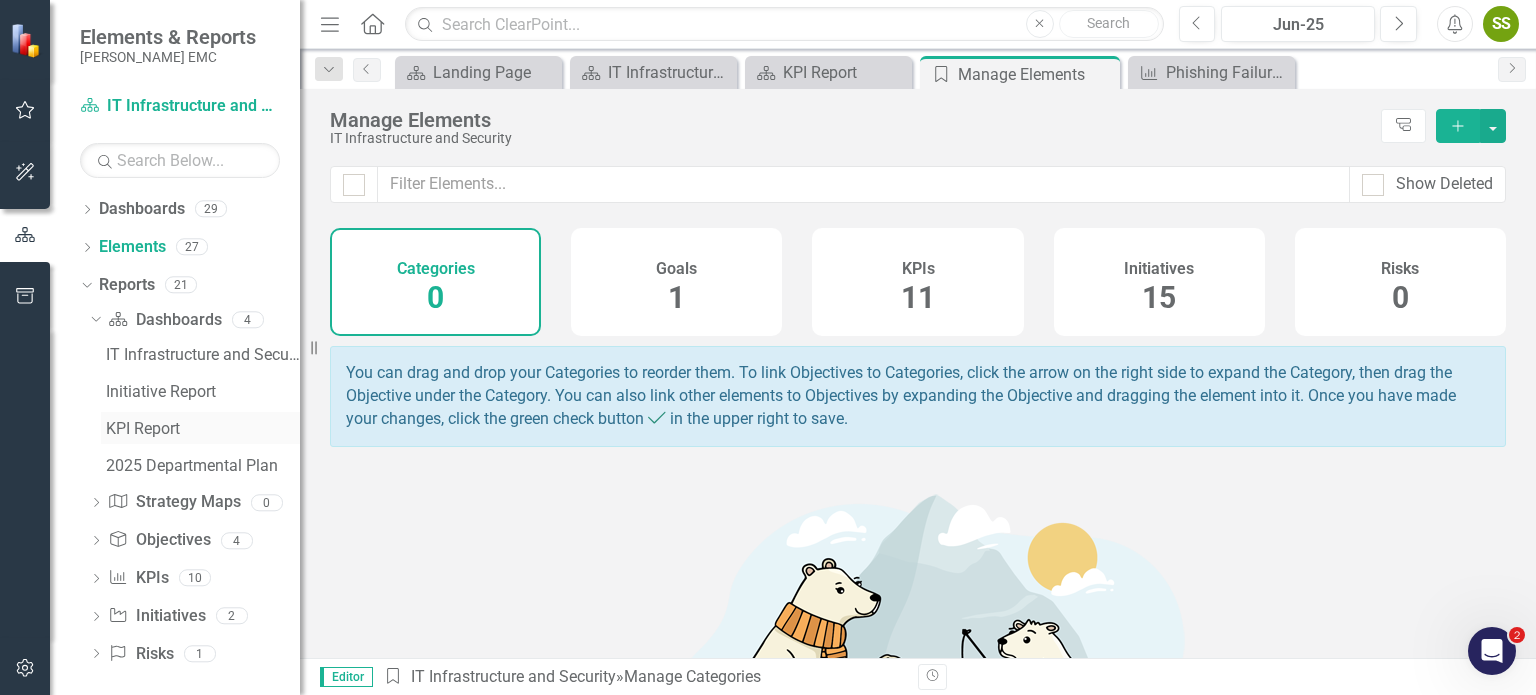 click on "KPI Report" at bounding box center [203, 429] 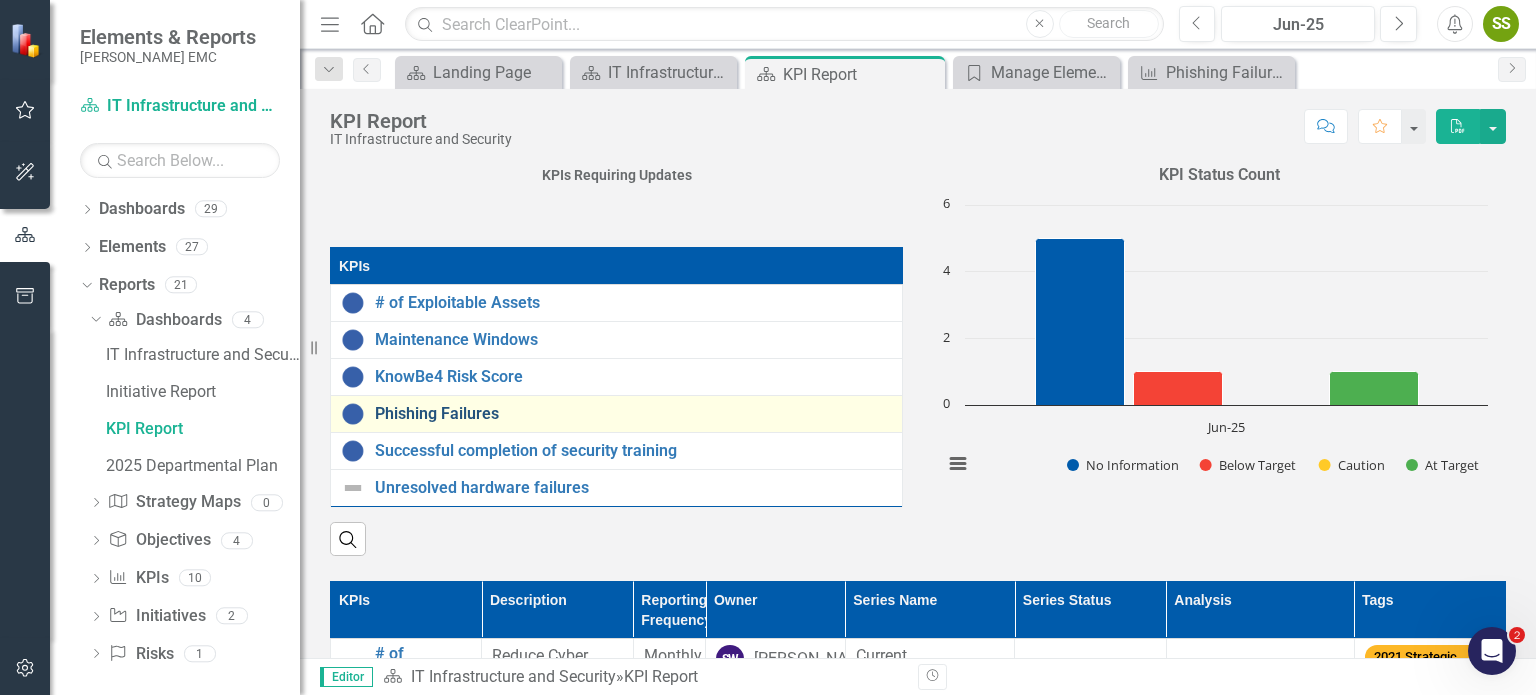 click on "Phishing Failures" at bounding box center [633, 414] 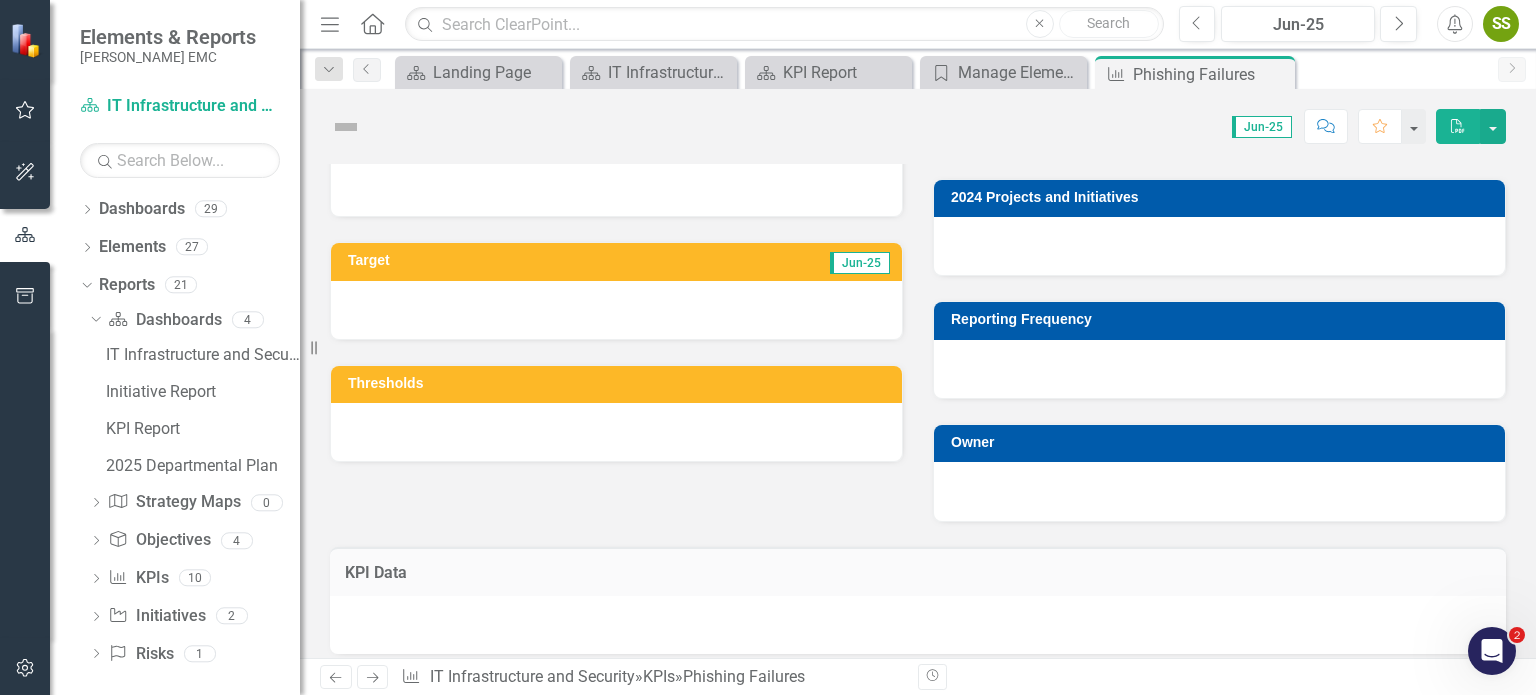 scroll, scrollTop: 751, scrollLeft: 0, axis: vertical 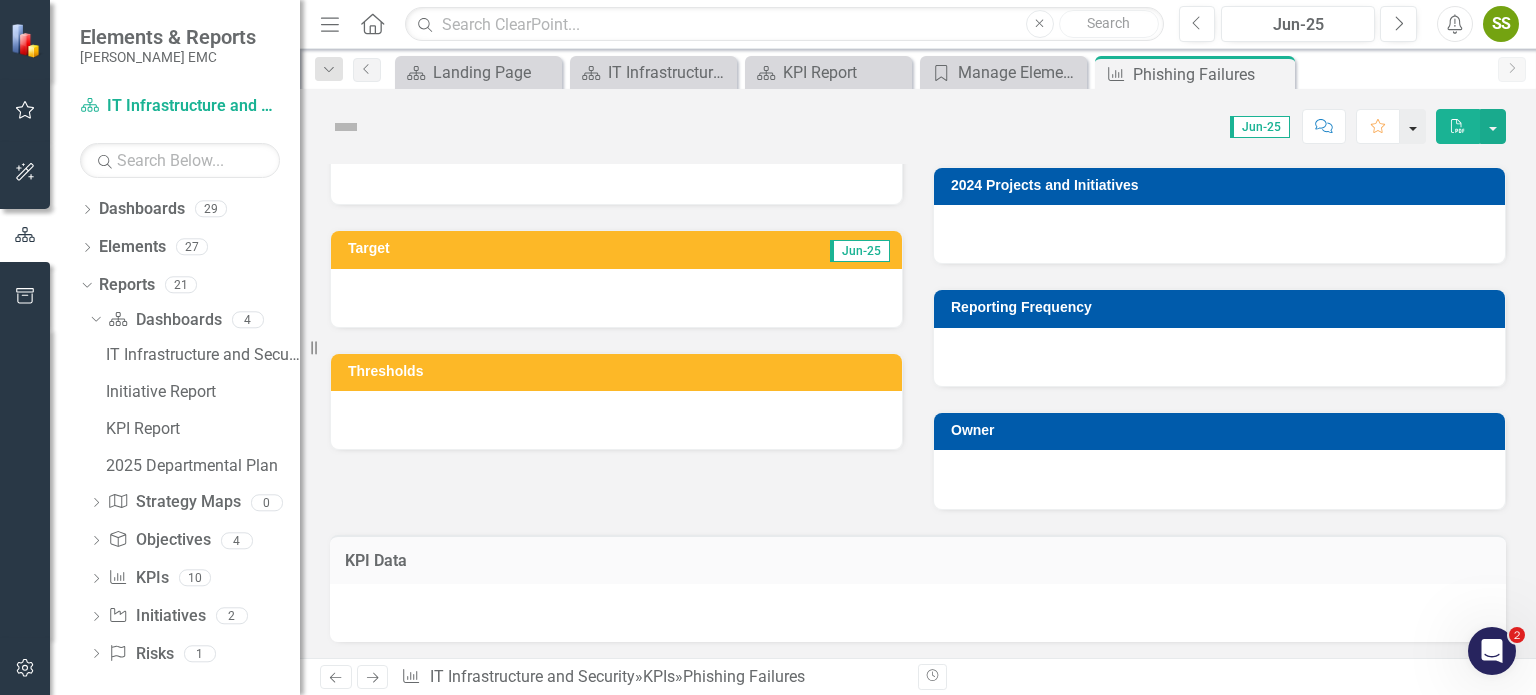 click at bounding box center [1413, 126] 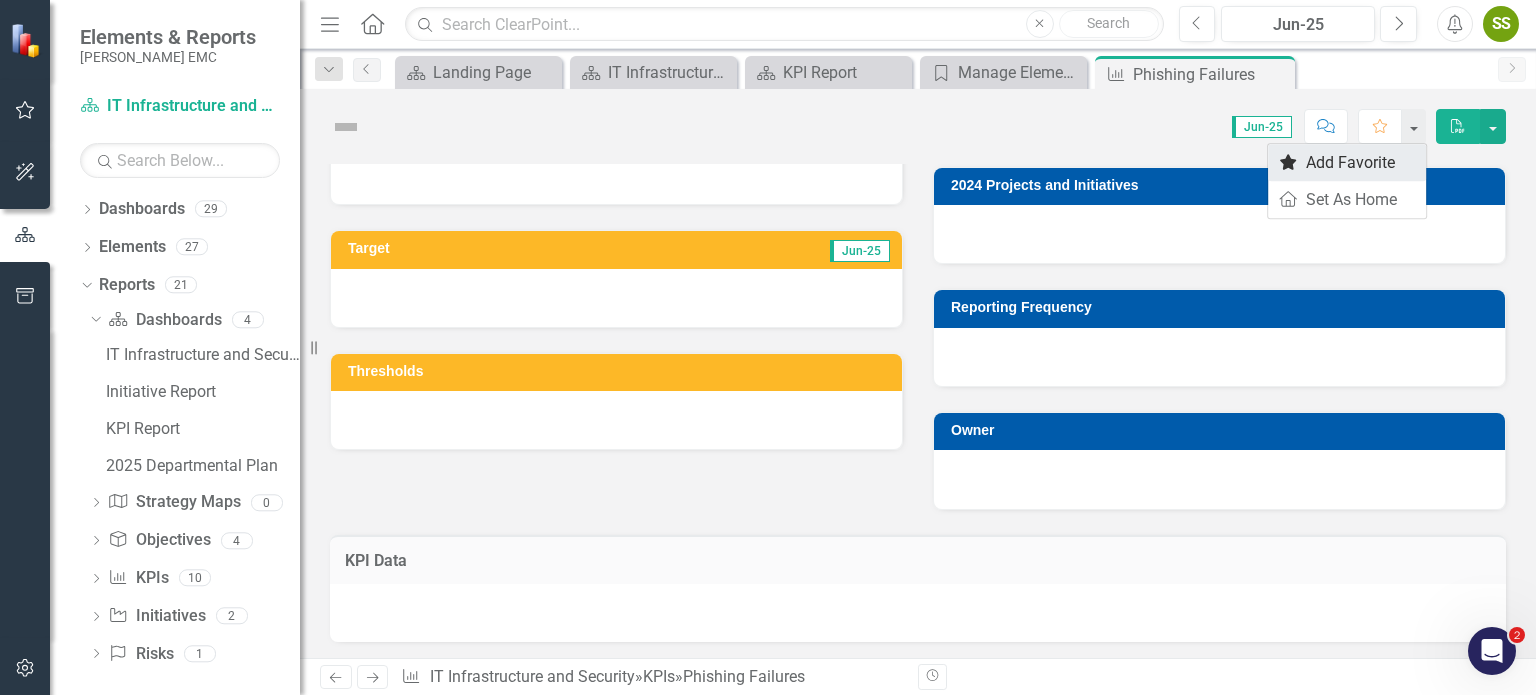 click on "Favorite Add Favorite" at bounding box center [1347, 162] 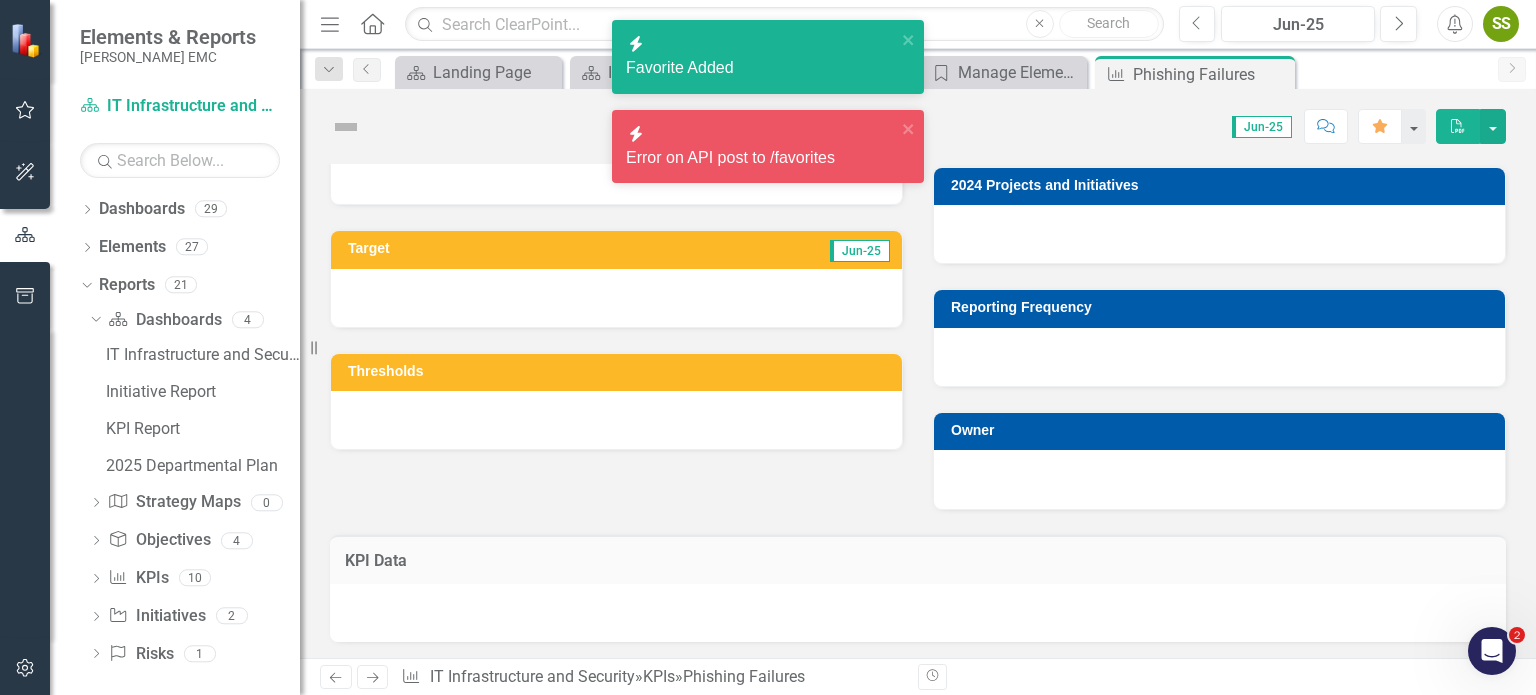 click on "Jun-25" at bounding box center (1262, 127) 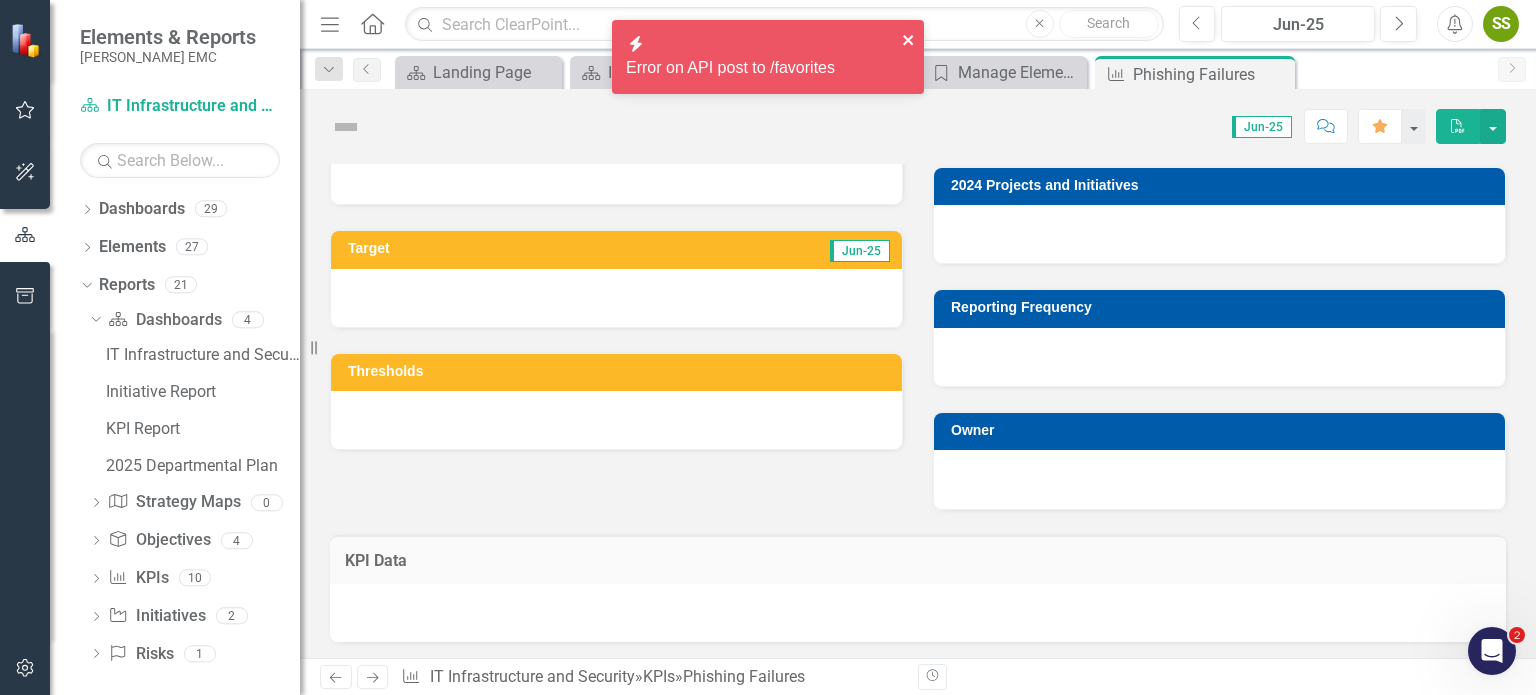 click on "icon.bolt Favorite Added icon.bolt Error on API post to /favorites Elements & Reports Jackson EMC Dashboard IT Infrastructure and Security Search Dropdown Dashboards 29 Dropdown Jackson EMC Communication Dropdown Engineering Facilities Fleet Services Operational Technology Safety & Training System Engineering Dropdown Financial Services Finance & Accounting Strategic Planning & Analytics Supply Management Human Resources & Employee Development Dropdown Information Technology IT Services and Support IT Infrastructure and Security Dropdown Marketing, Member Services & Government Affairs Business Development Customer Service District Managers Residential Marketing Dropdown Operations District Engineering District Operations System Control Dropdown Corporate Initiatives KPIs Engineering, Operations, and Technology Dropdown Elements 27 Dropdown Goal Objectives 1 Placeholder Dropdown KPI KPIs 11 # of Exploitable Assets Initiative Count KPI Status Count Maintenance Windows KnowBe4 Risk Score Phishing Failures 15" at bounding box center (768, 347) 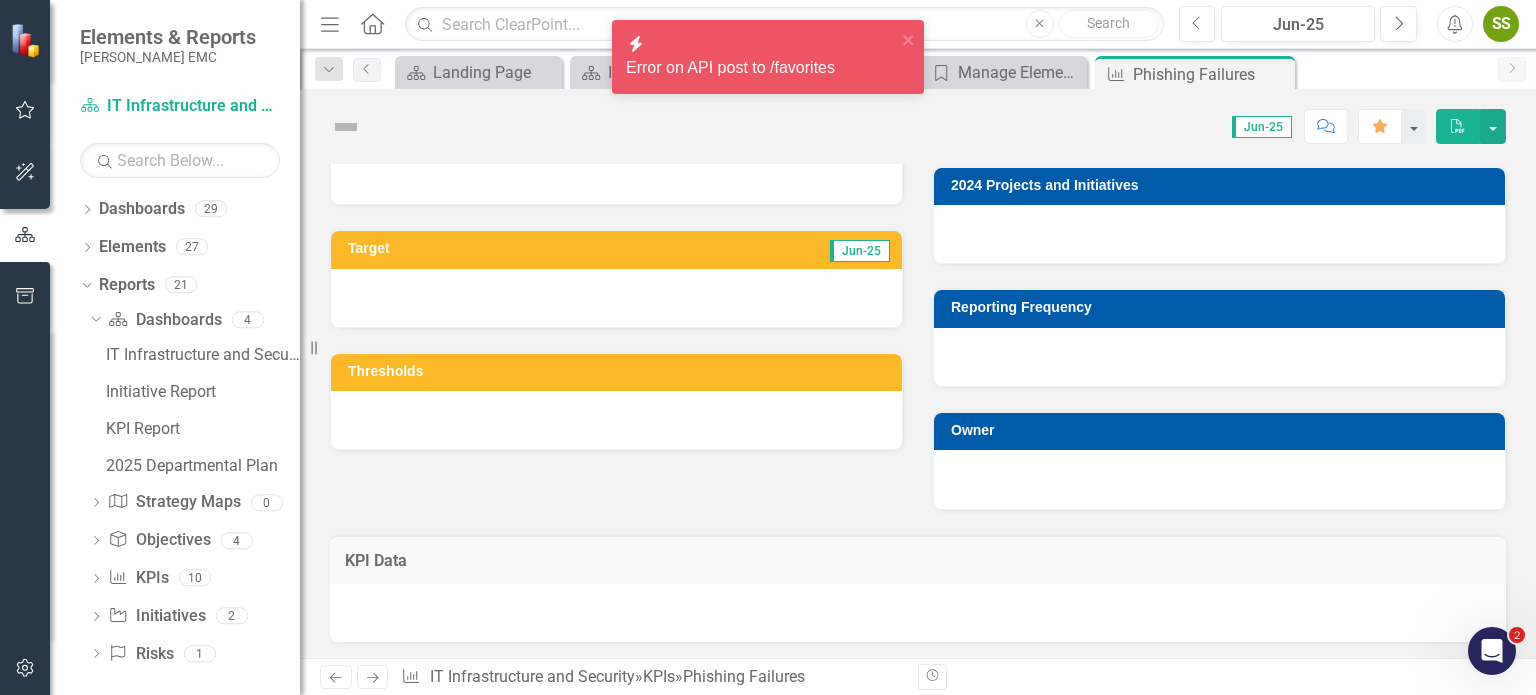 click on "Jun-25" at bounding box center [1262, 127] 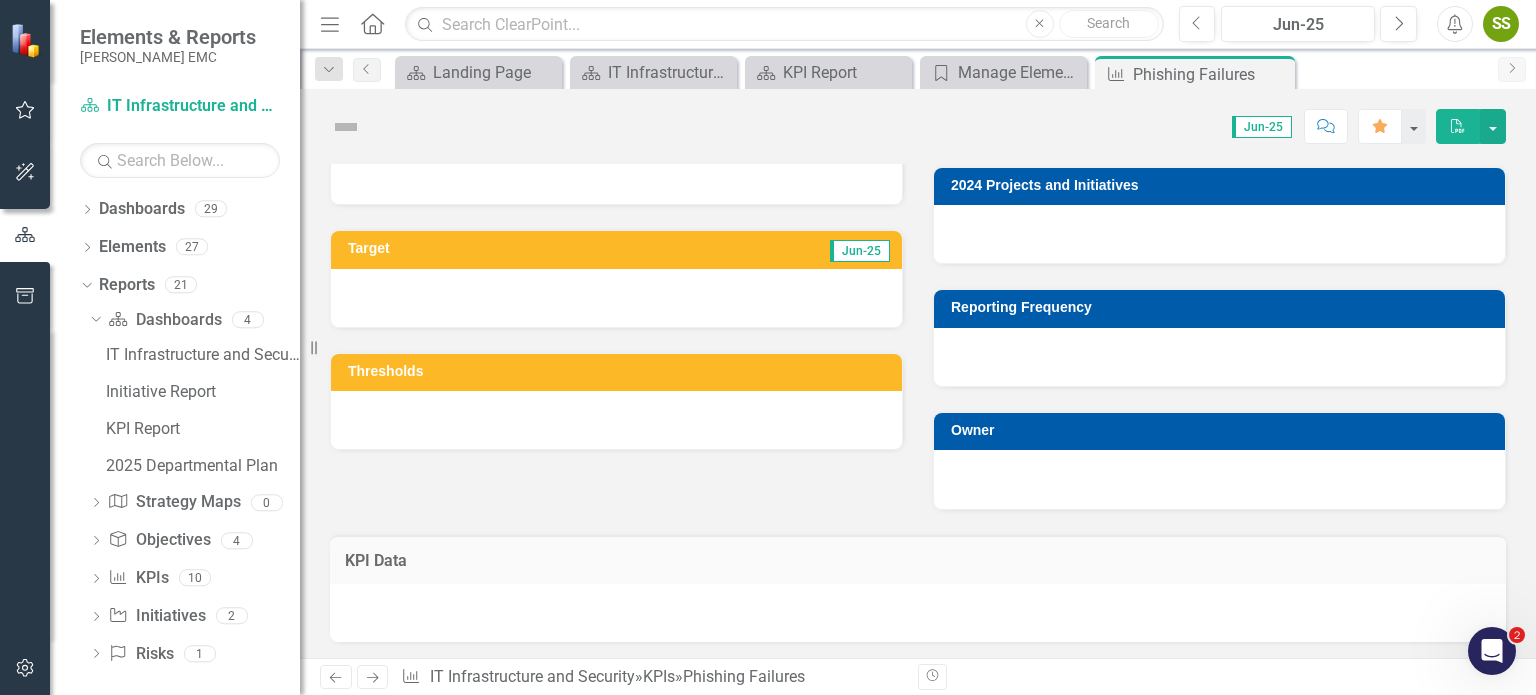 click on "Next" at bounding box center [1512, 69] 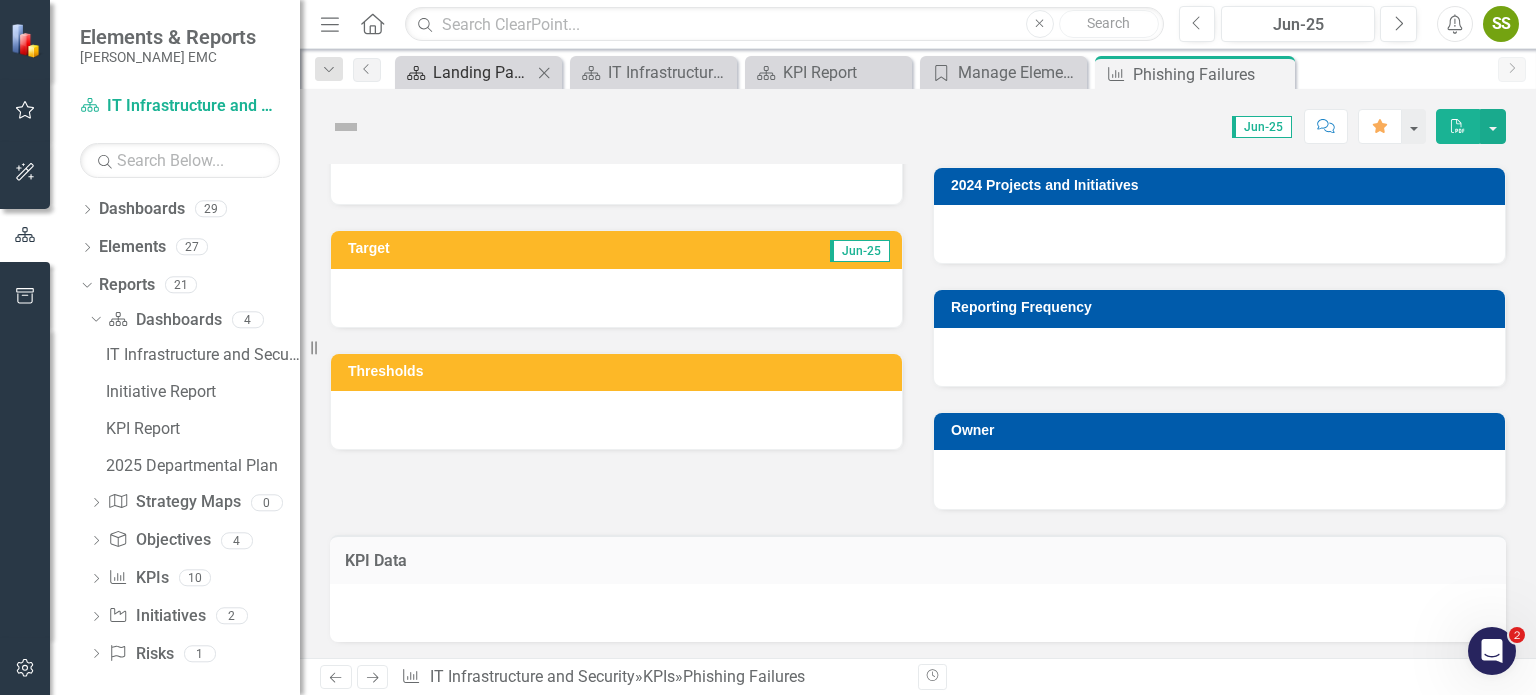 click on "Landing Page" at bounding box center [482, 72] 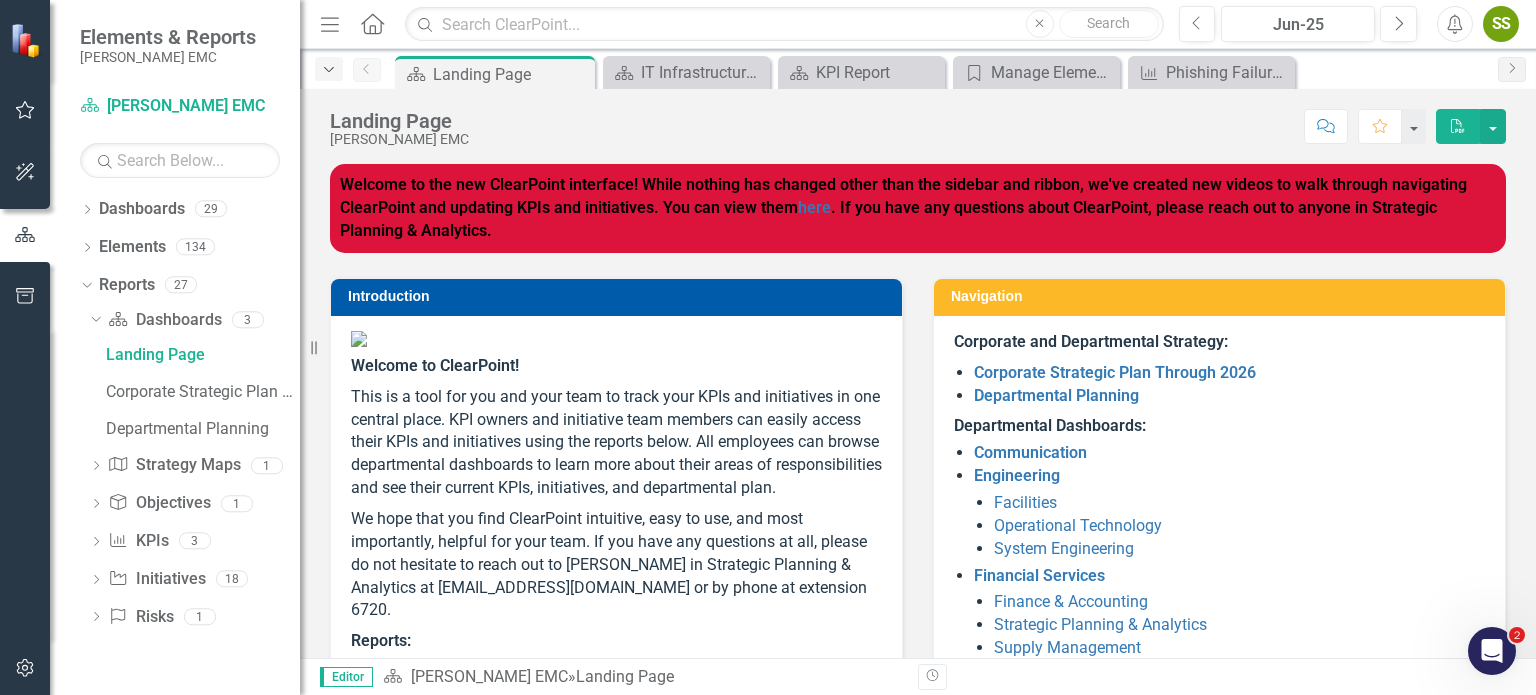 click on "Dropdown" 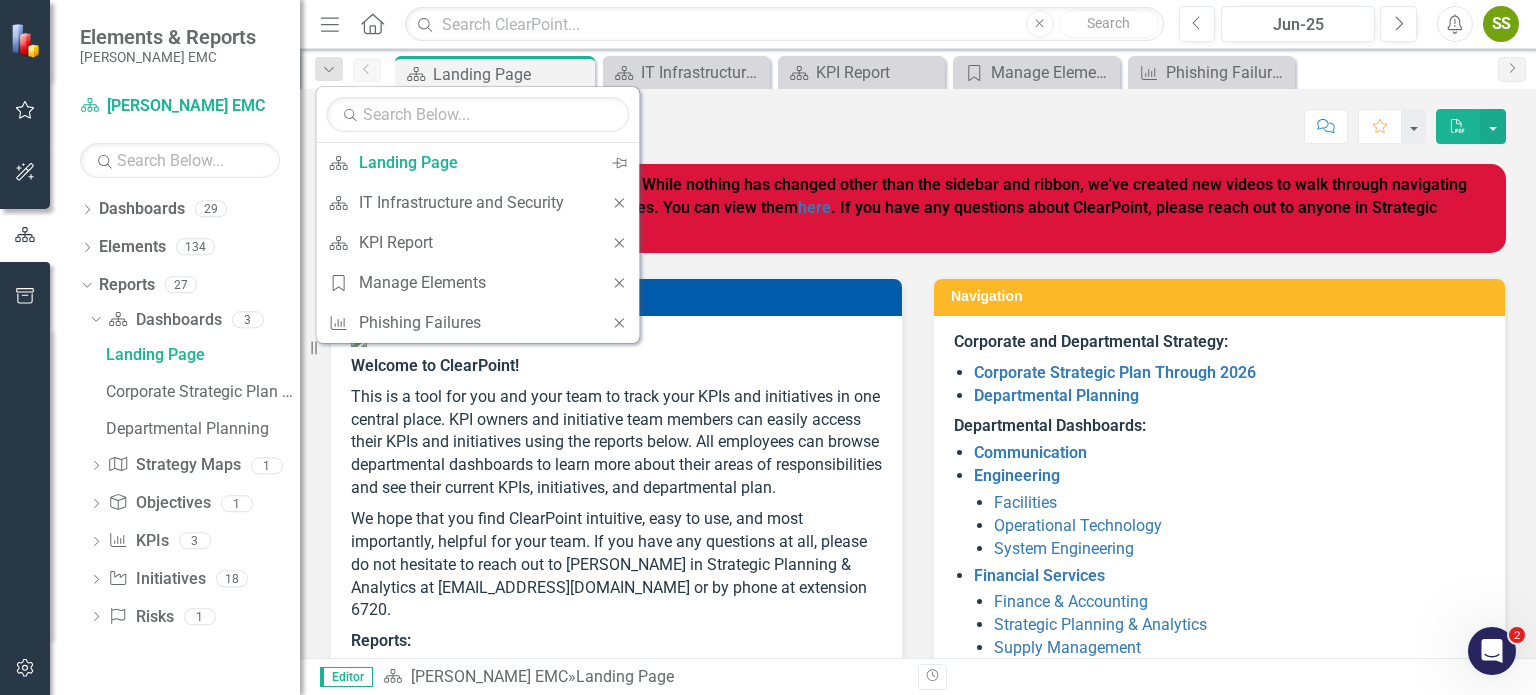 drag, startPoint x: 374, startPoint y: 120, endPoint x: 412, endPoint y: 162, distance: 56.63921 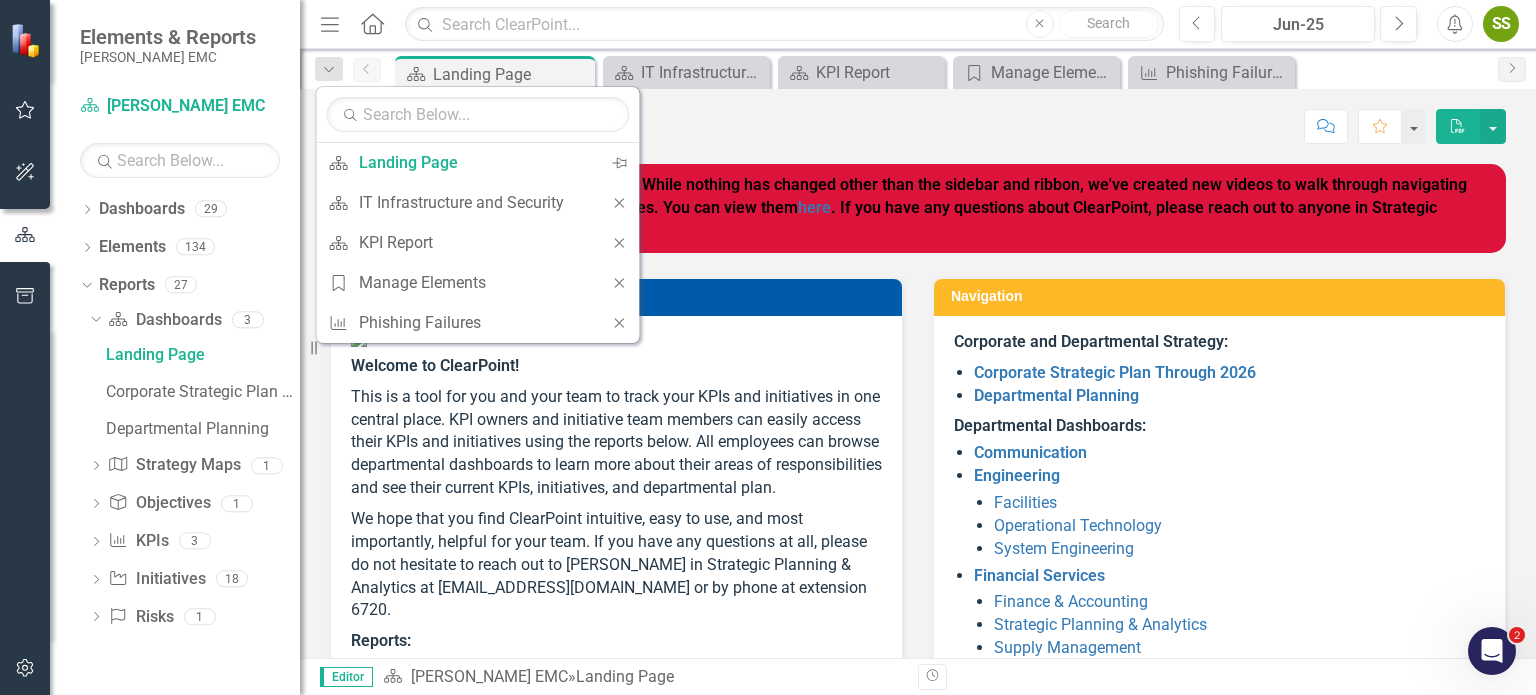 click on "Dropdown Search Dashboard Landing Page Pin Dashboard IT Infrastructure and Security Close Dashboard KPI Report Close Category Manage Elements Close KPI Phishing Failures Close" at bounding box center [329, 69] 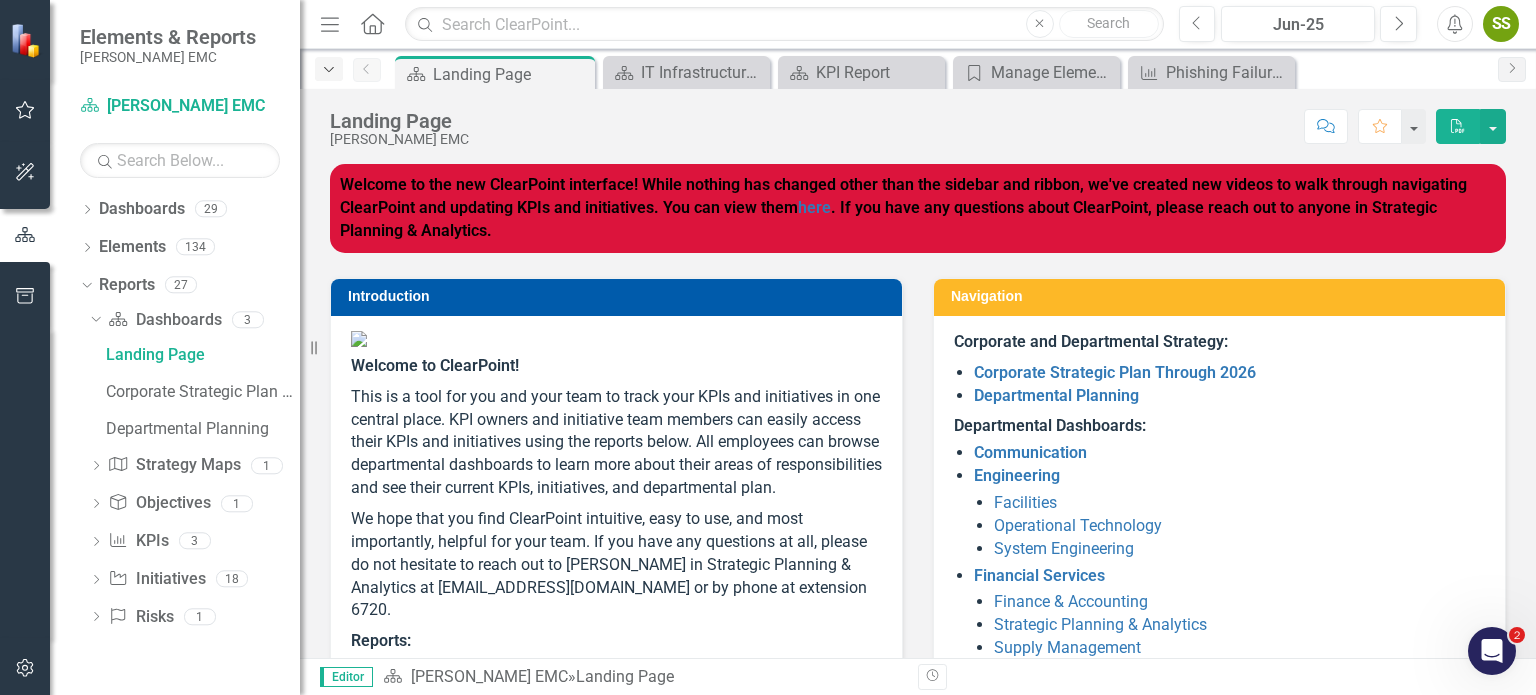 click on "Dropdown" at bounding box center (329, 69) 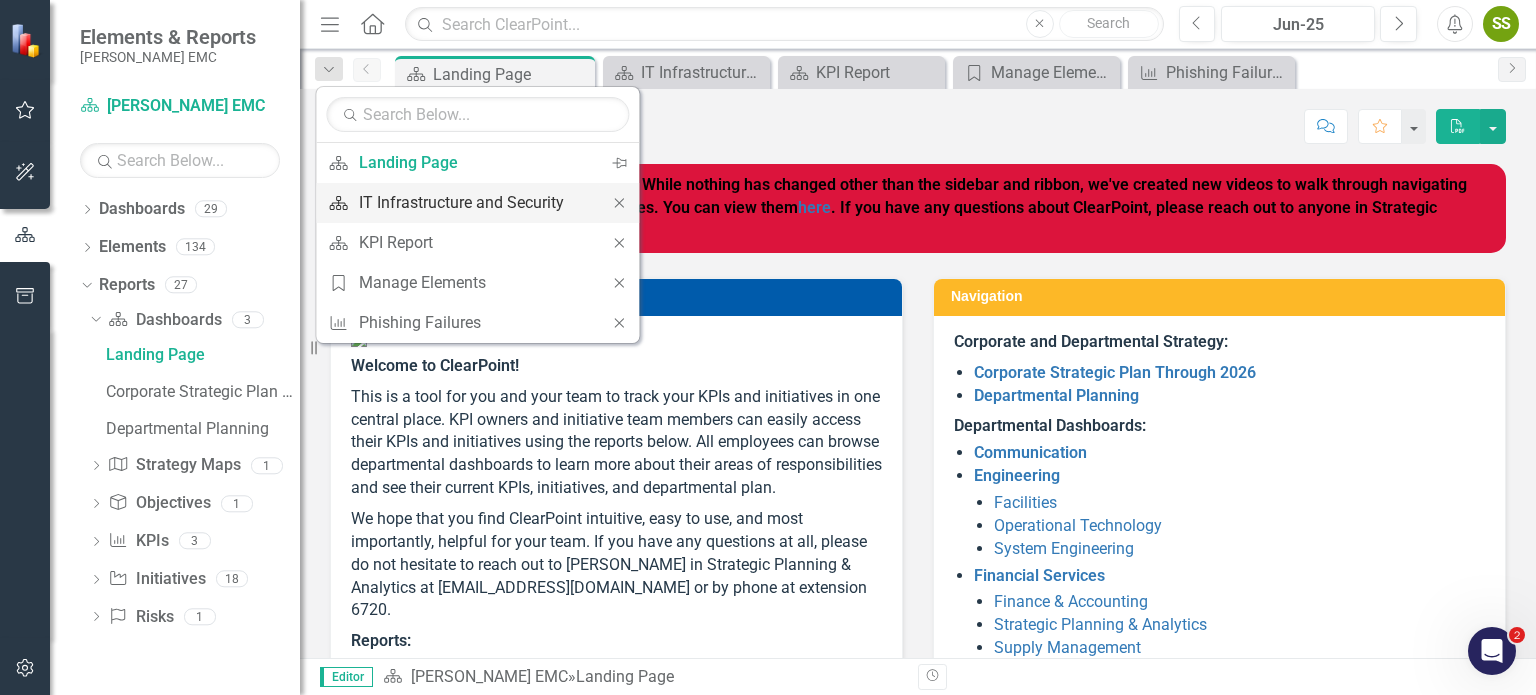 click on "IT Infrastructure and Security" at bounding box center (474, 202) 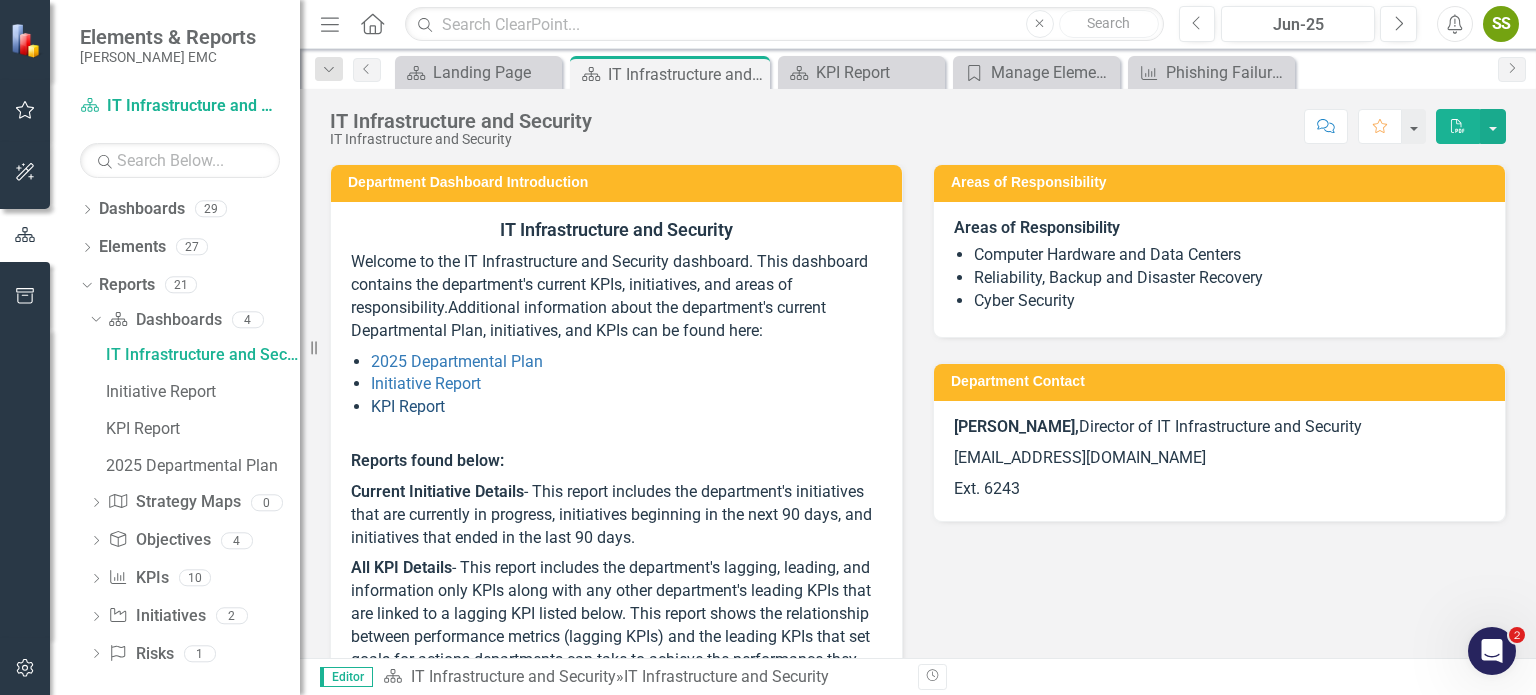 click on "KPI Report" at bounding box center [408, 406] 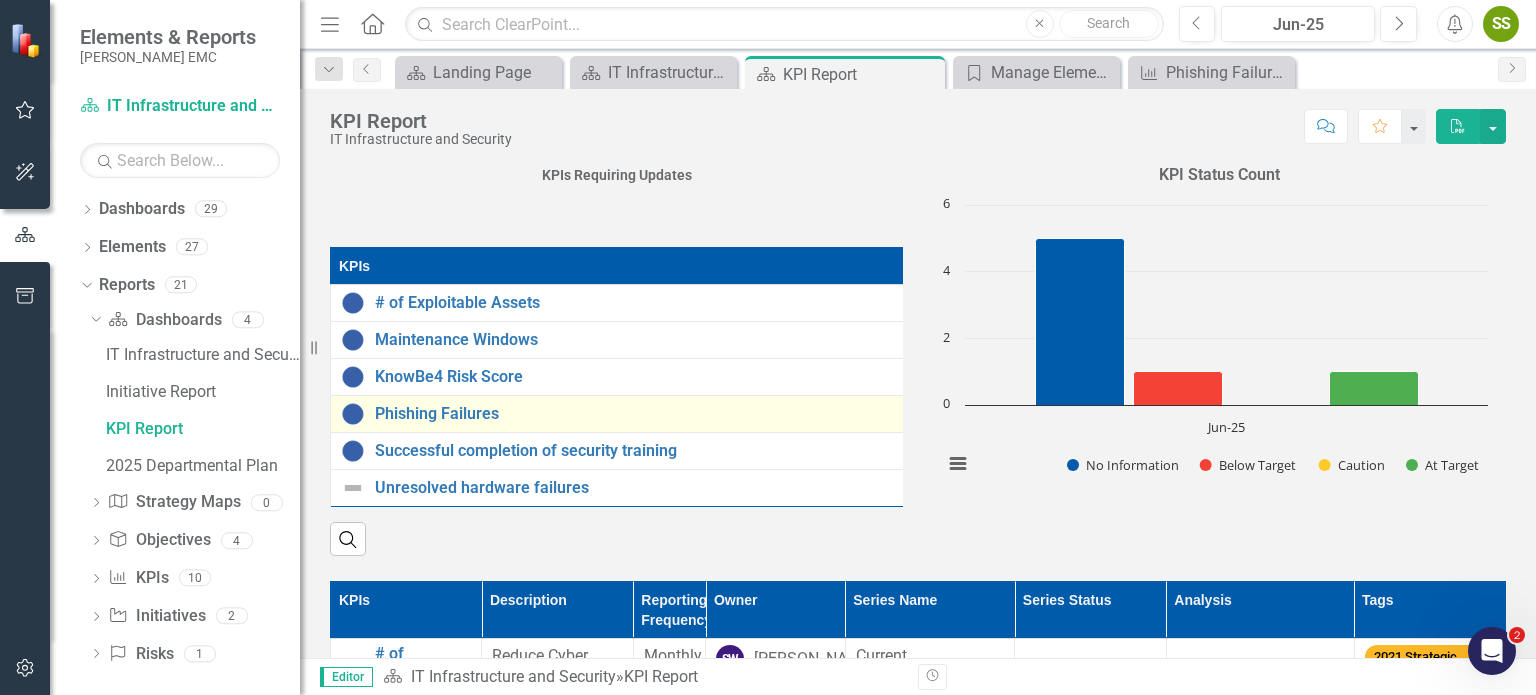 scroll, scrollTop: 333, scrollLeft: 0, axis: vertical 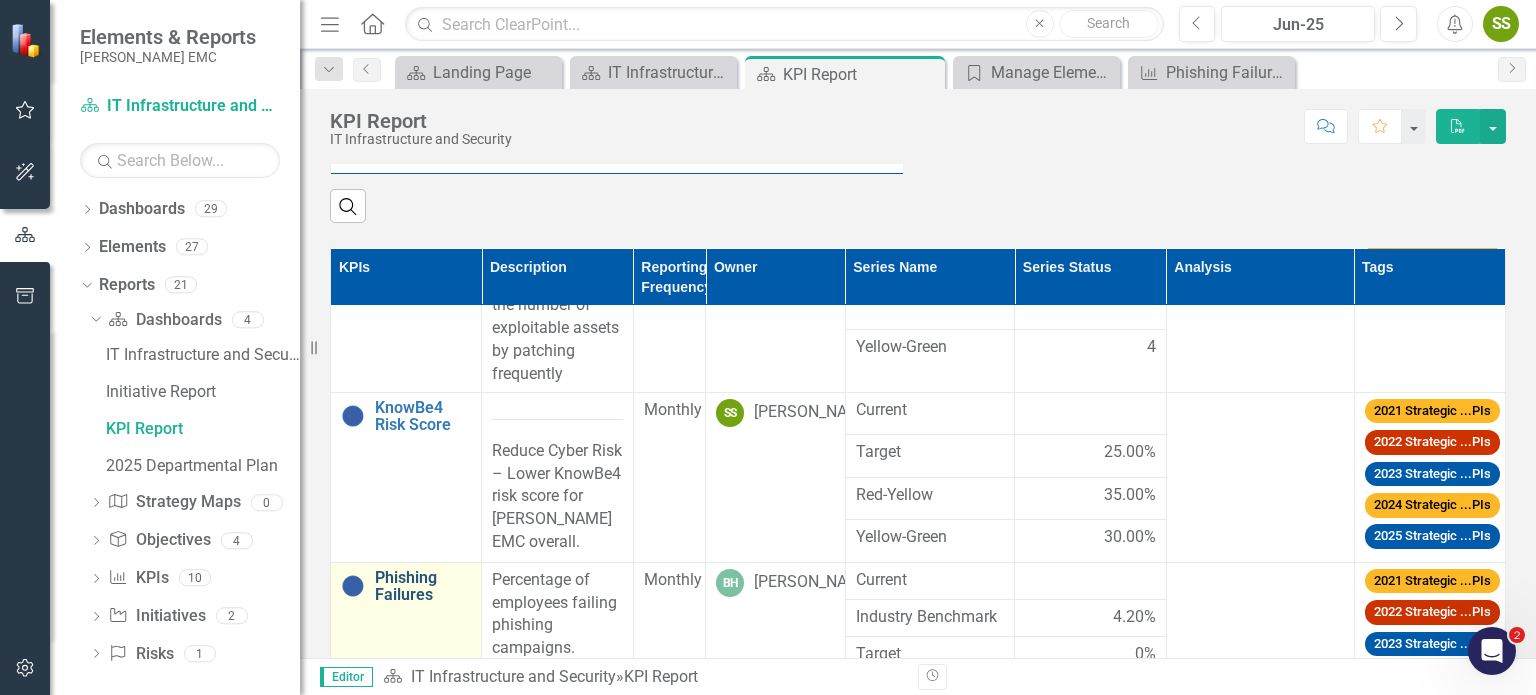 click on "Phishing Failures" at bounding box center [423, 586] 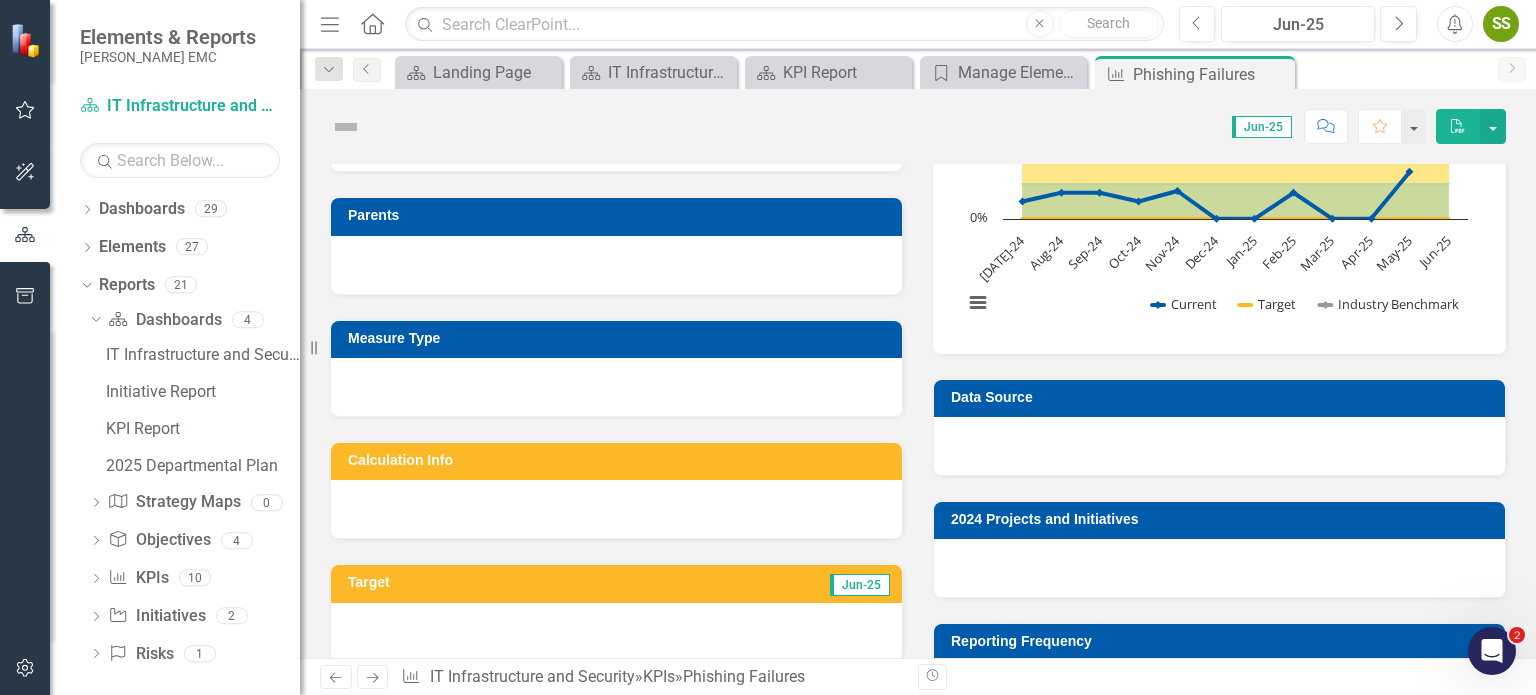 scroll, scrollTop: 751, scrollLeft: 0, axis: vertical 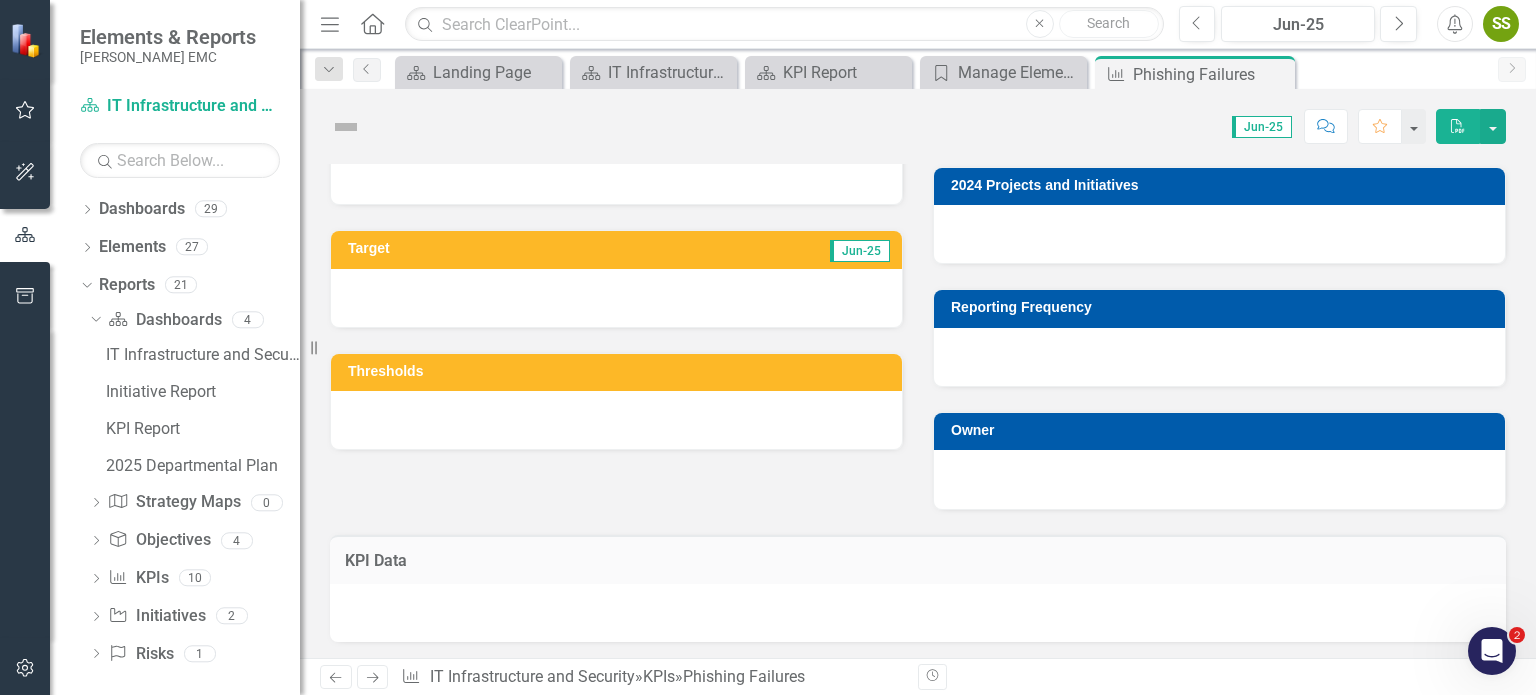 click at bounding box center (616, 298) 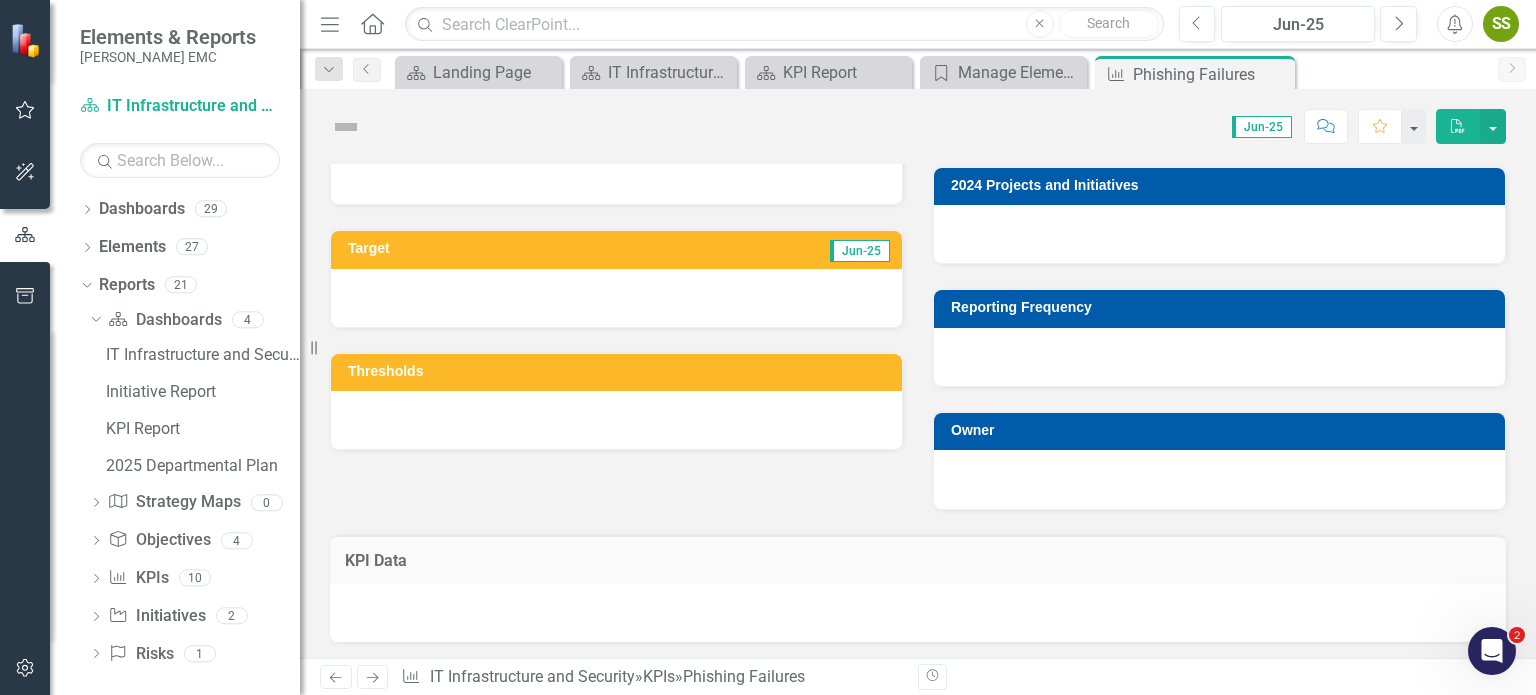 click at bounding box center (616, 420) 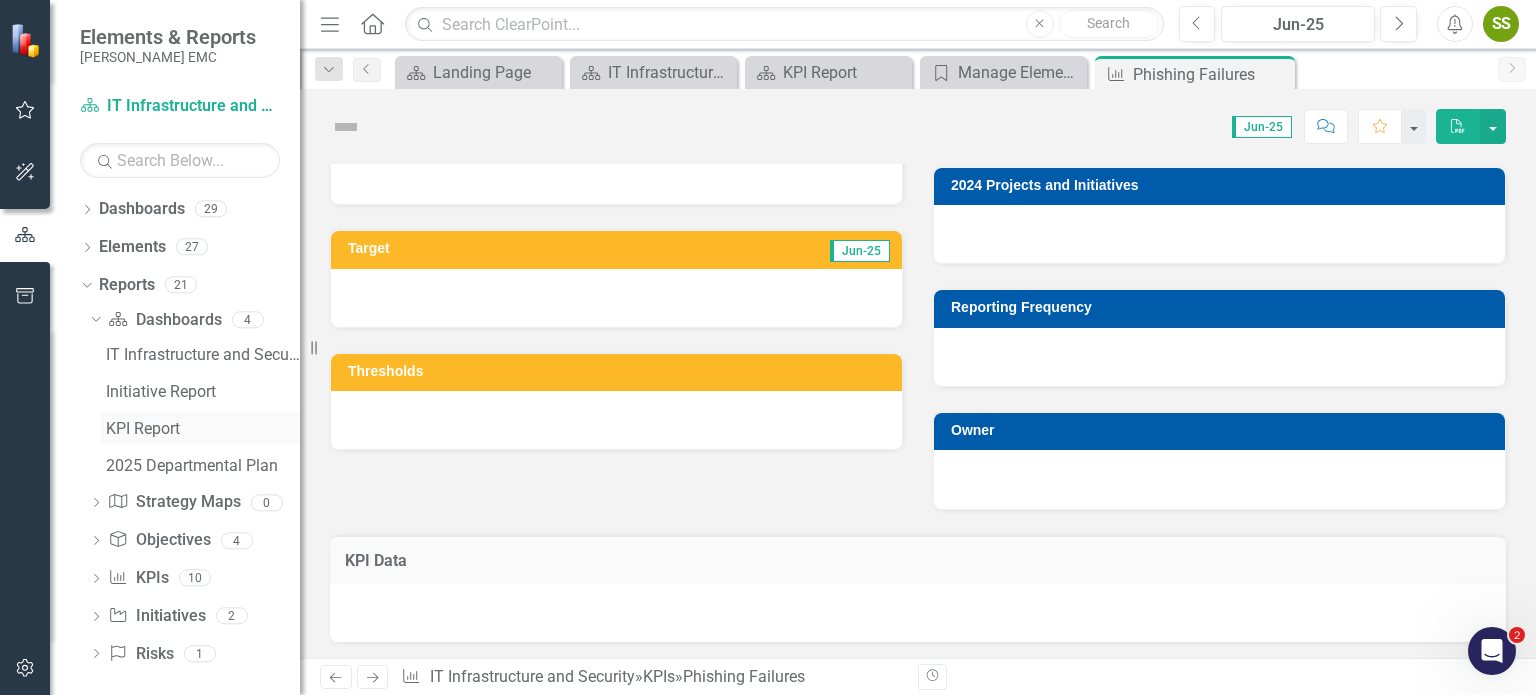 click on "KPI Report" at bounding box center [203, 429] 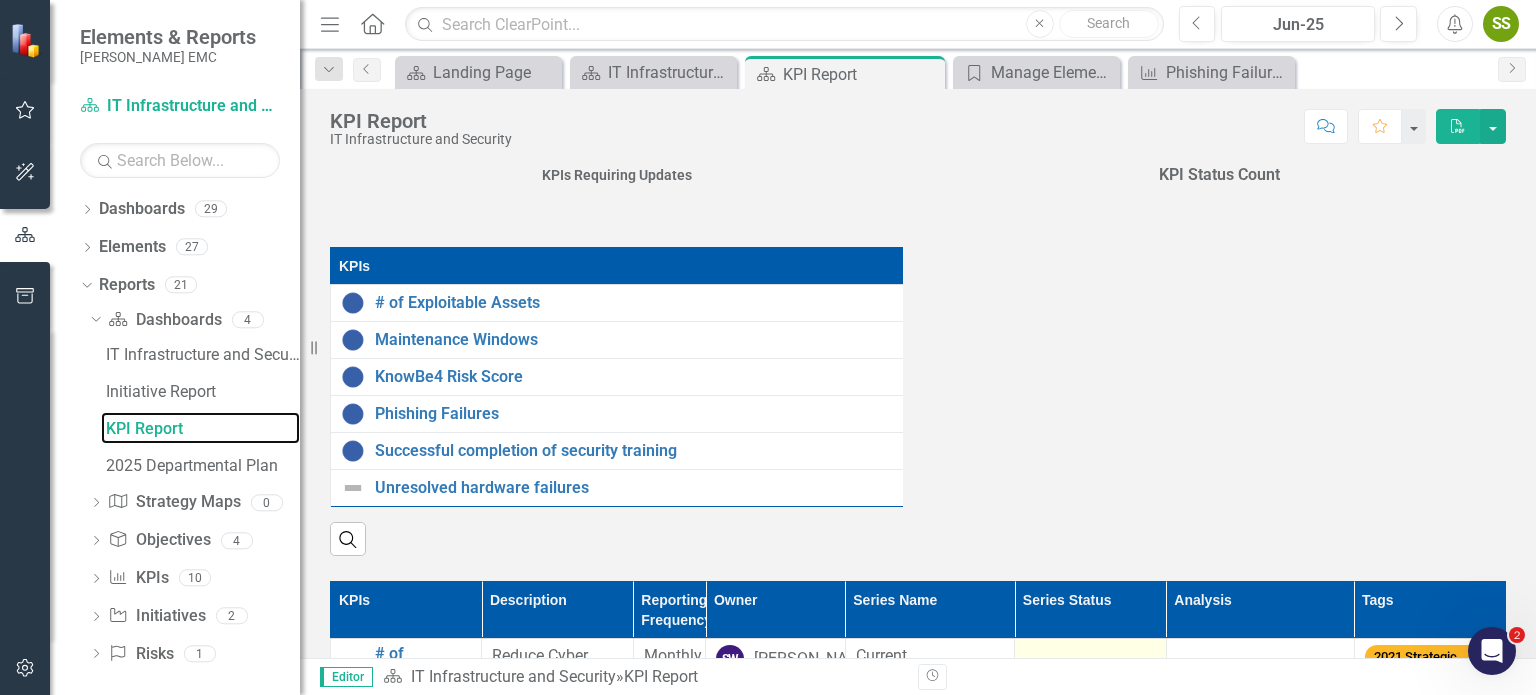 scroll, scrollTop: 333, scrollLeft: 0, axis: vertical 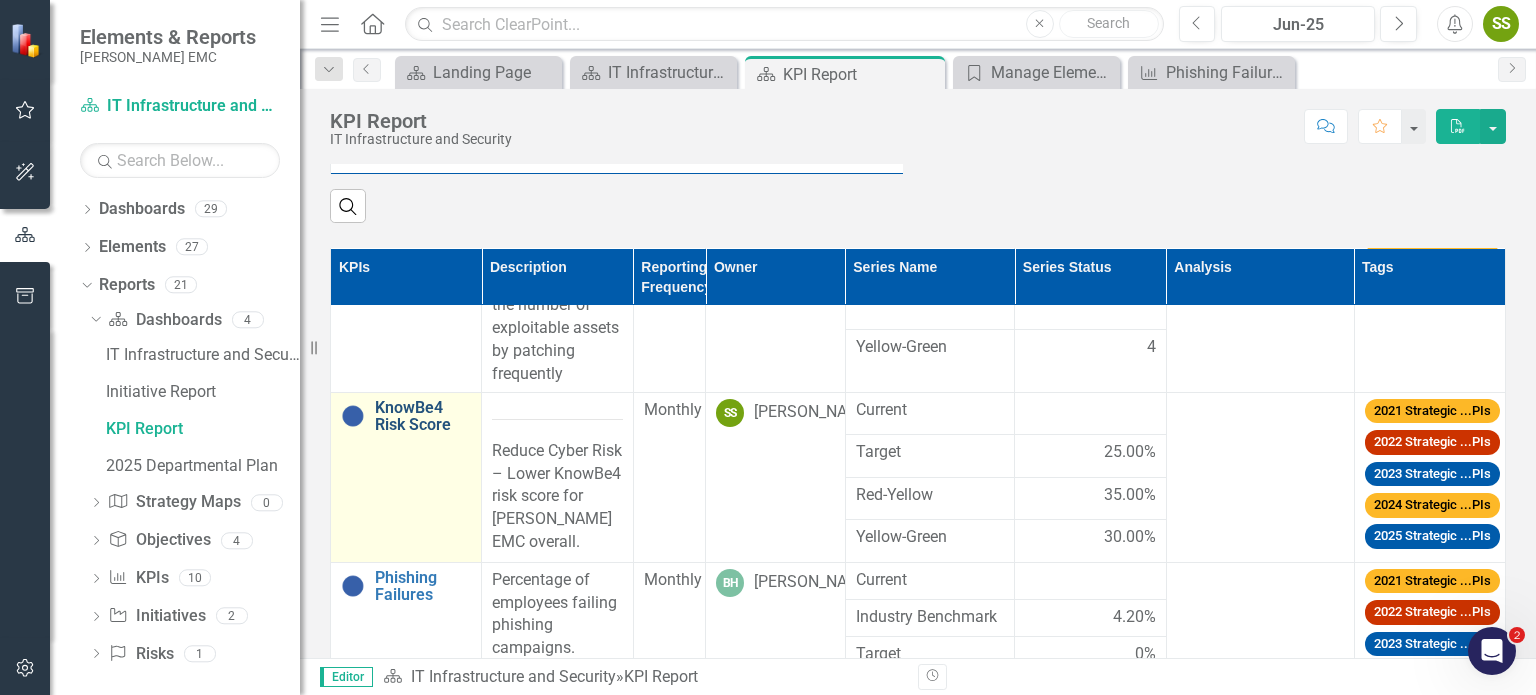 click on "KnowBe4 Risk Score" at bounding box center [423, 416] 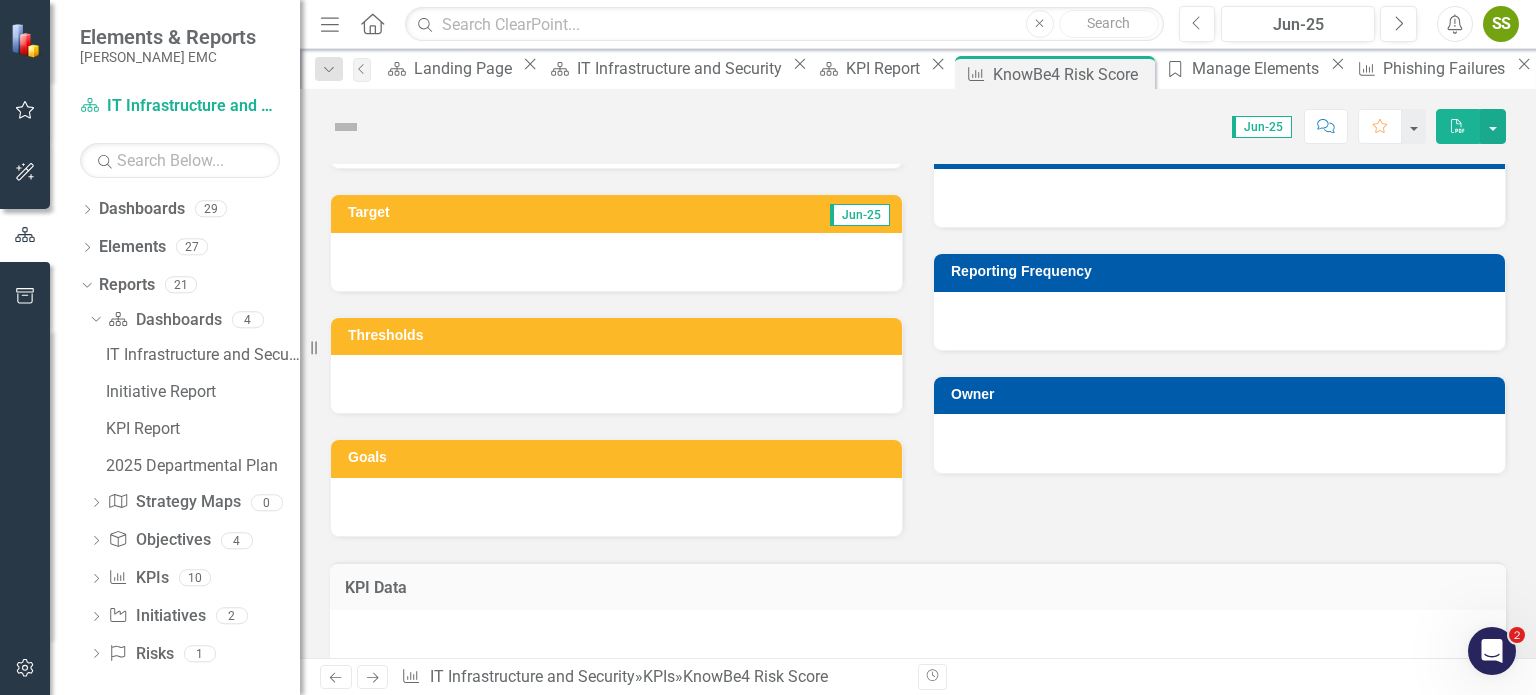 scroll, scrollTop: 812, scrollLeft: 0, axis: vertical 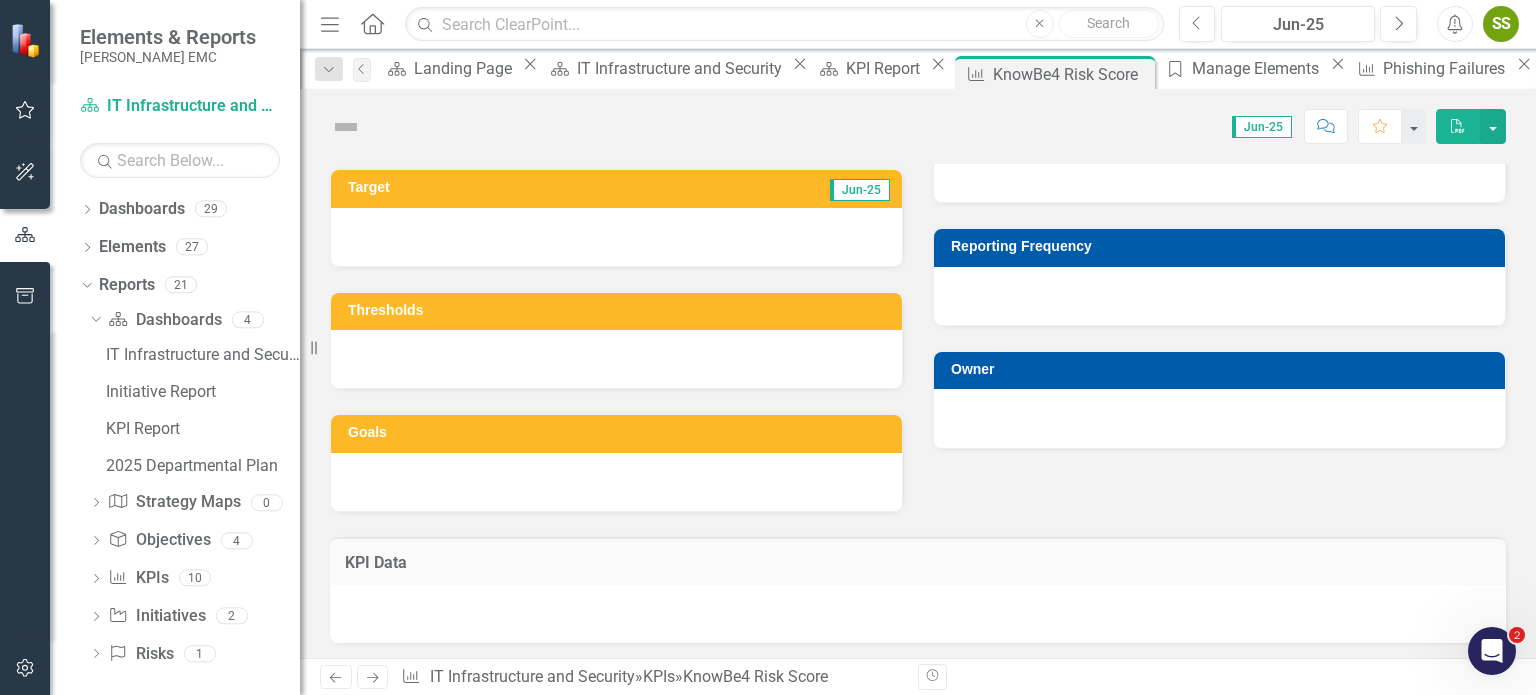 click 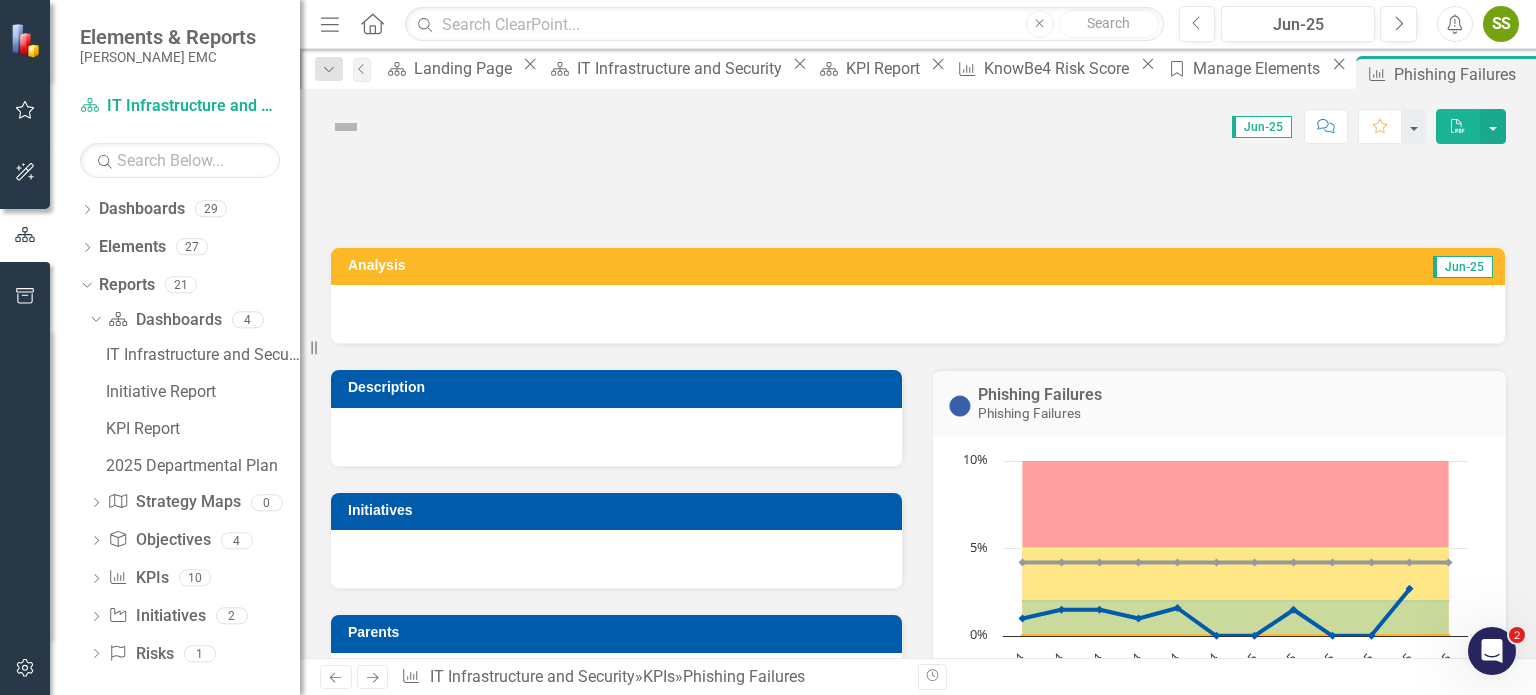 click on "Previous" 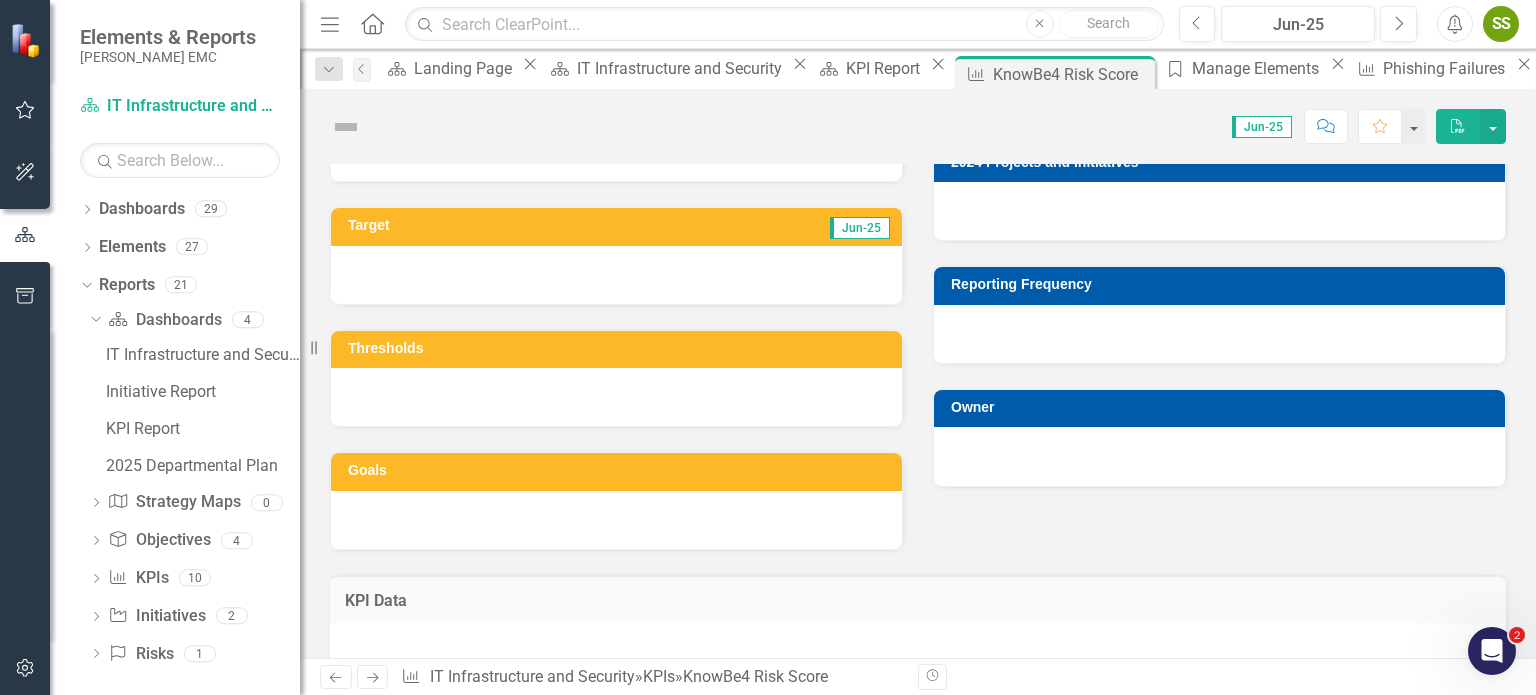 scroll, scrollTop: 812, scrollLeft: 0, axis: vertical 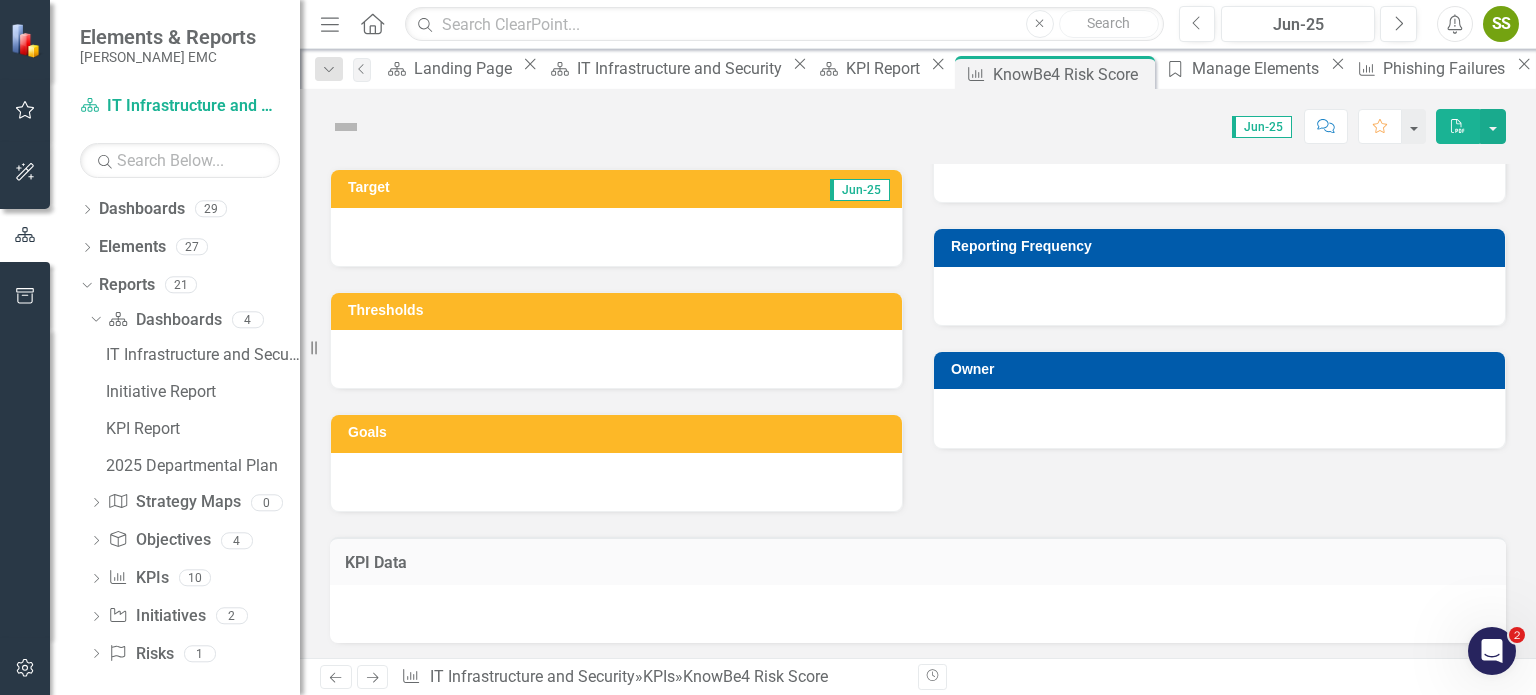 click at bounding box center (918, 614) 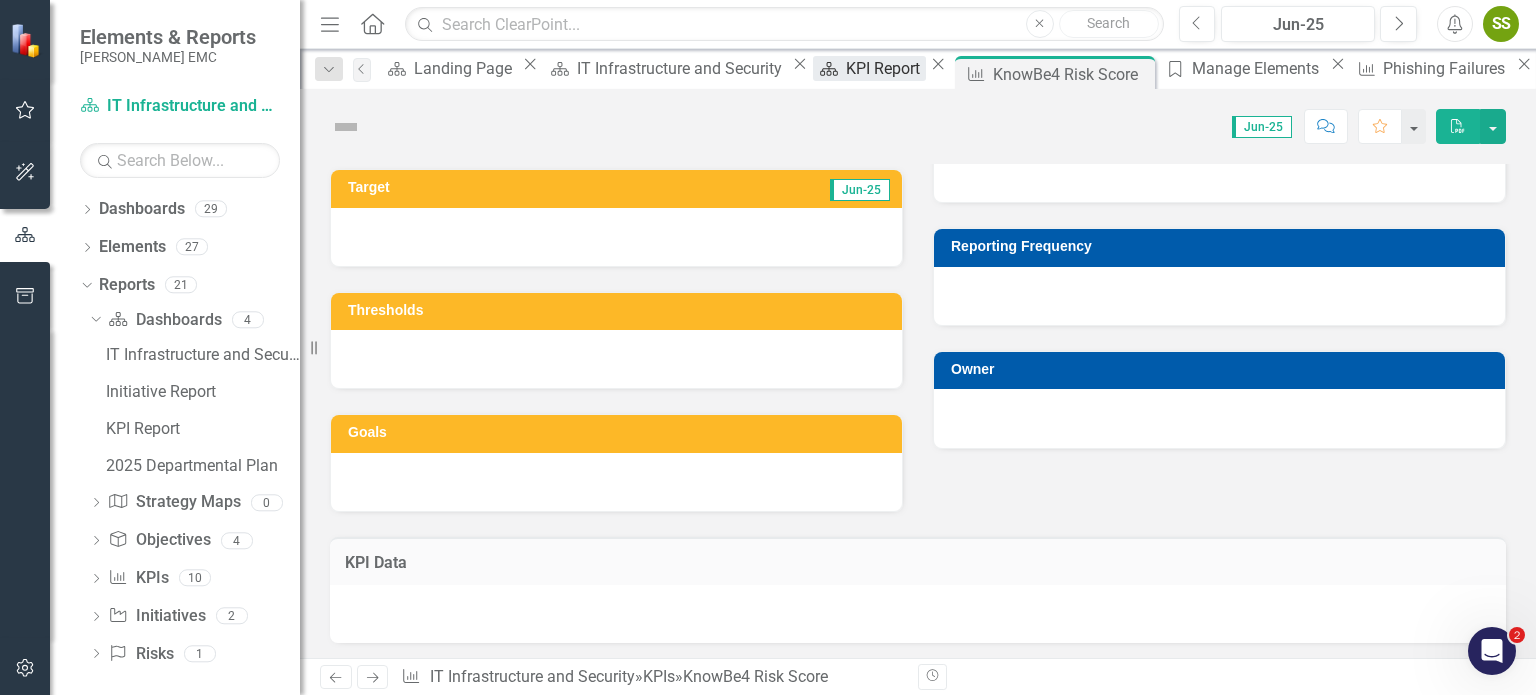 click on "KPI Report" at bounding box center [886, 68] 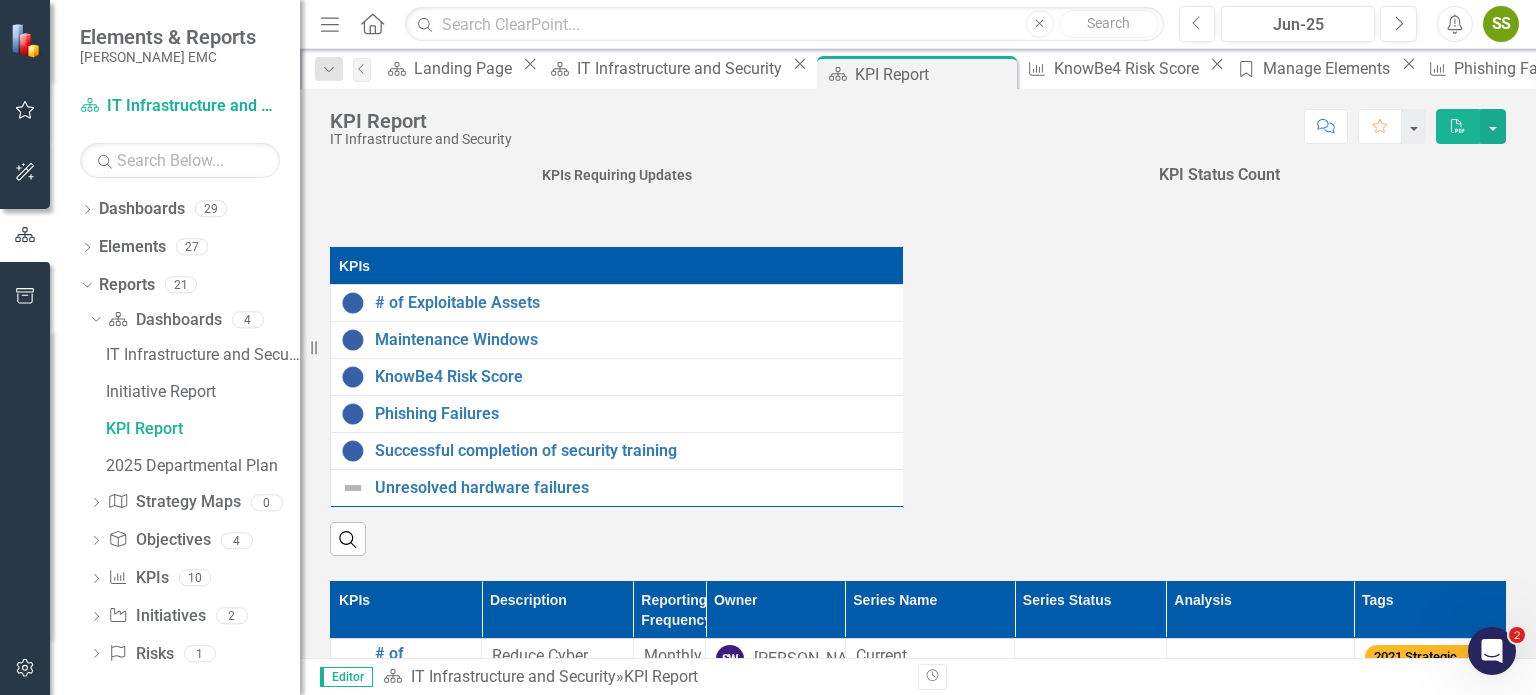 scroll, scrollTop: 333, scrollLeft: 0, axis: vertical 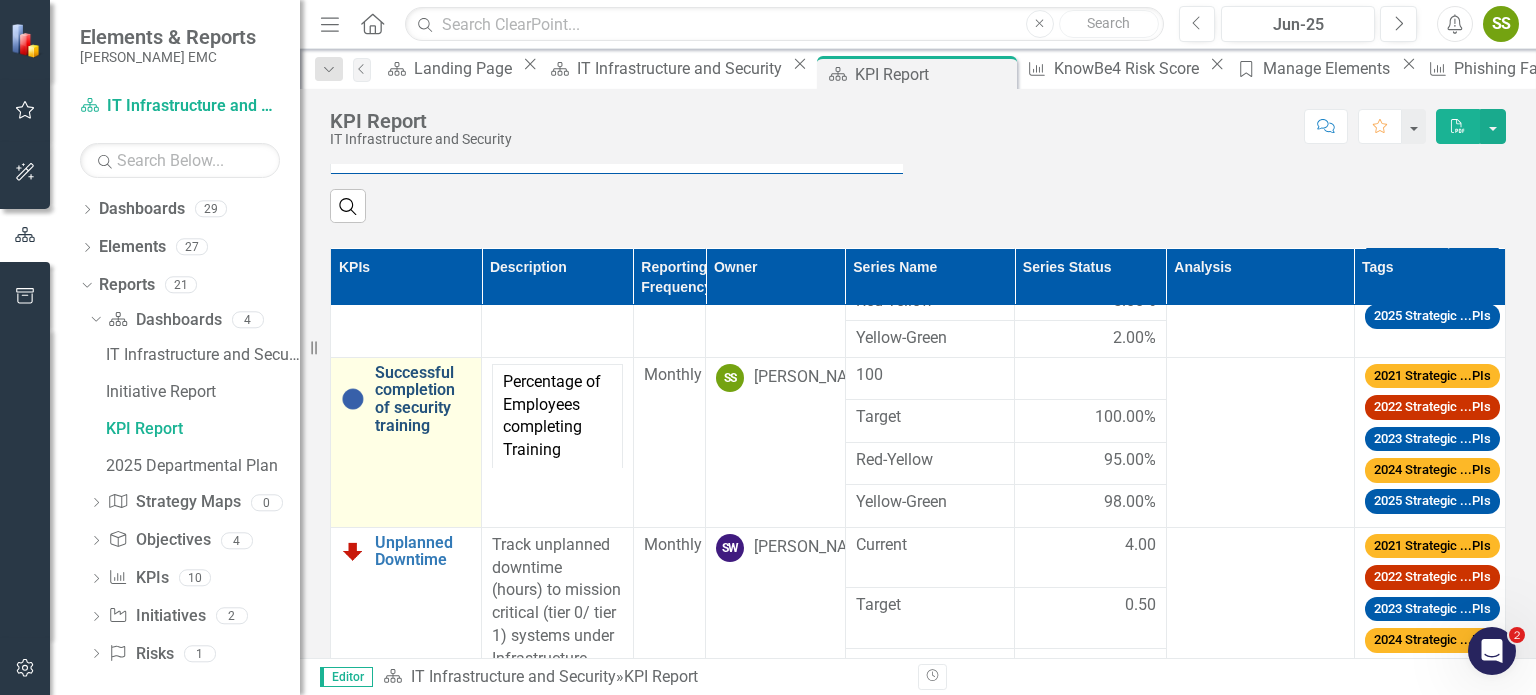 click on "Successful completion of security training" at bounding box center [423, 399] 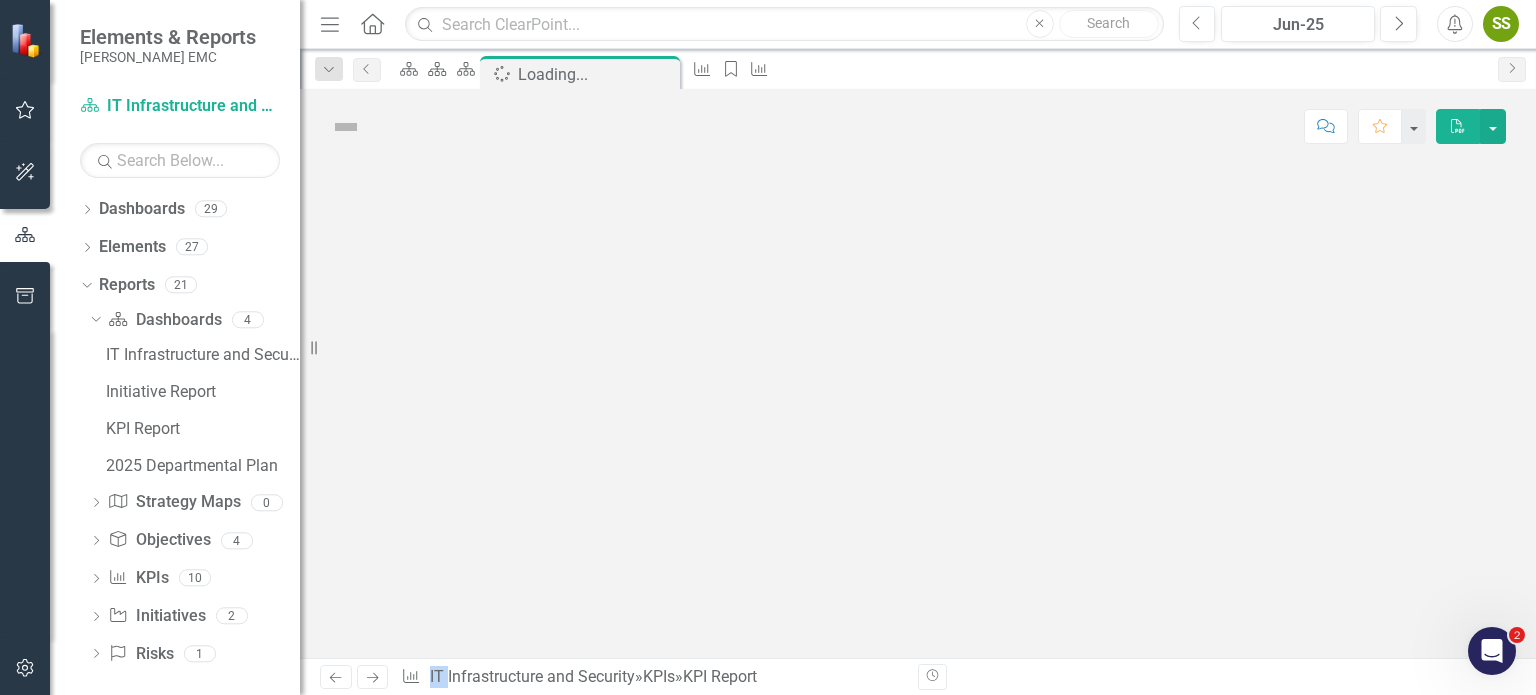click at bounding box center [918, 411] 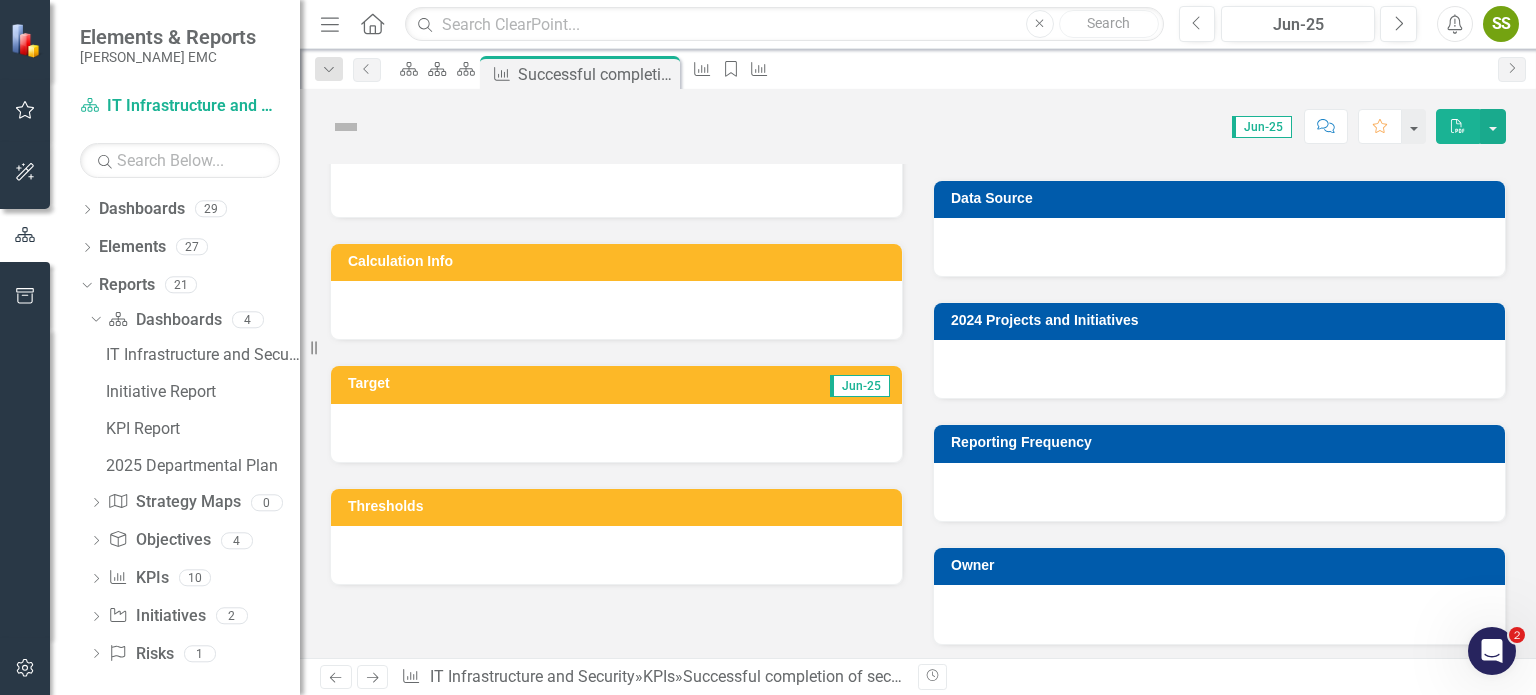 scroll, scrollTop: 751, scrollLeft: 0, axis: vertical 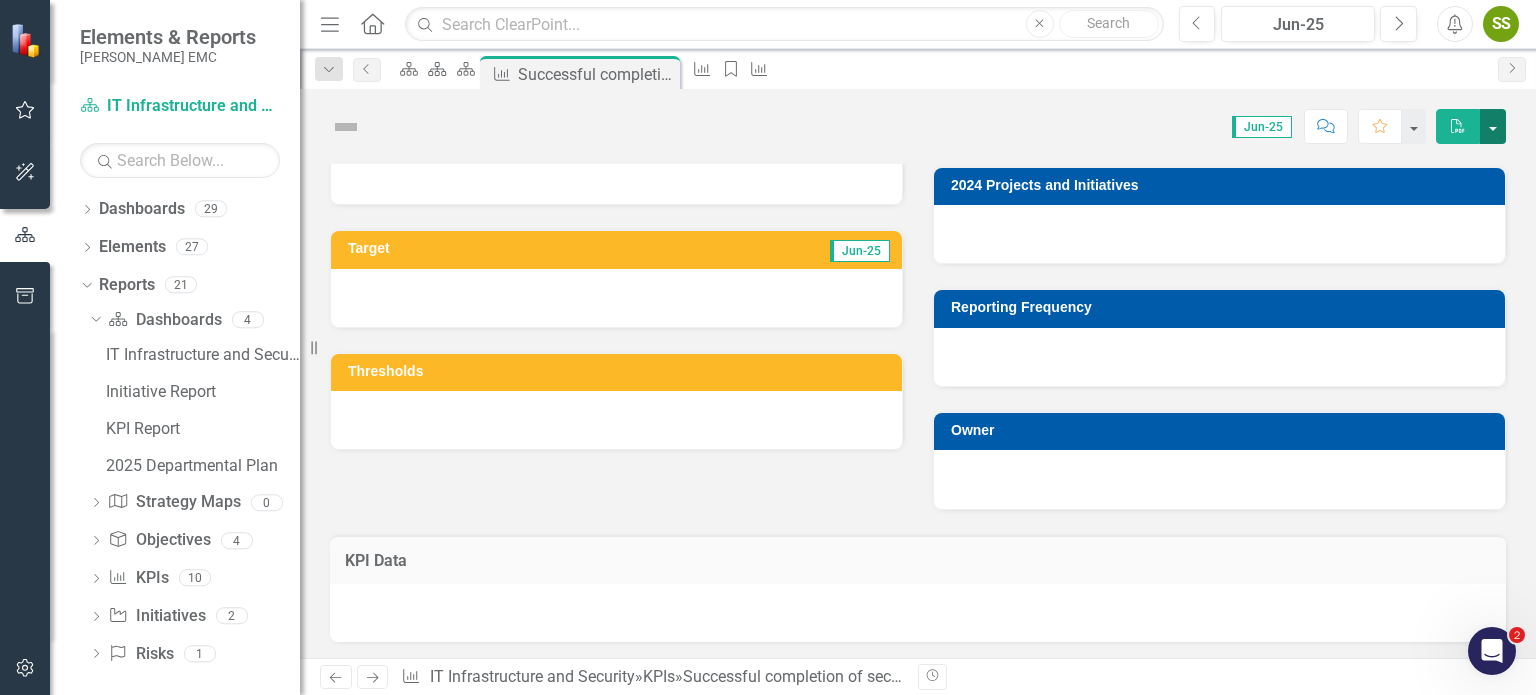 click at bounding box center [1493, 126] 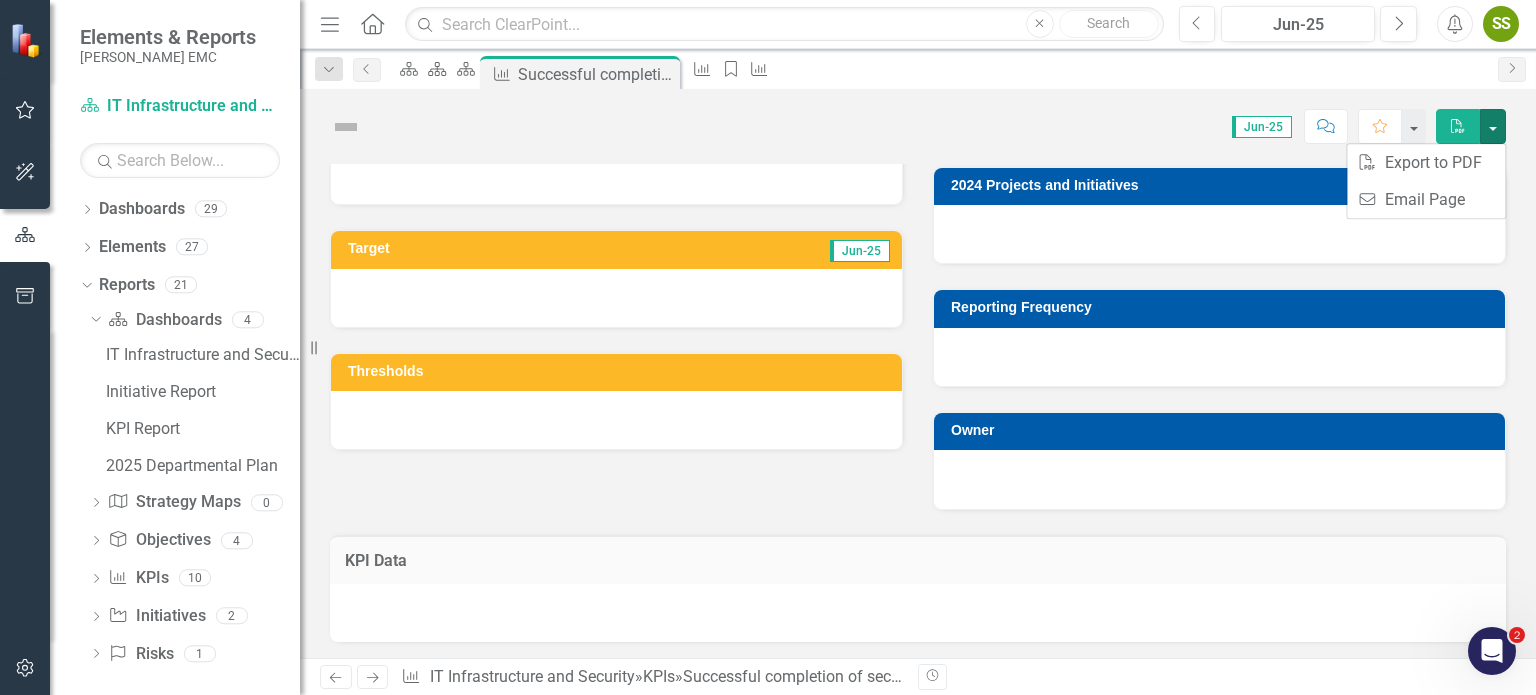 click on "KPI Data Last Calculated" at bounding box center [918, 559] 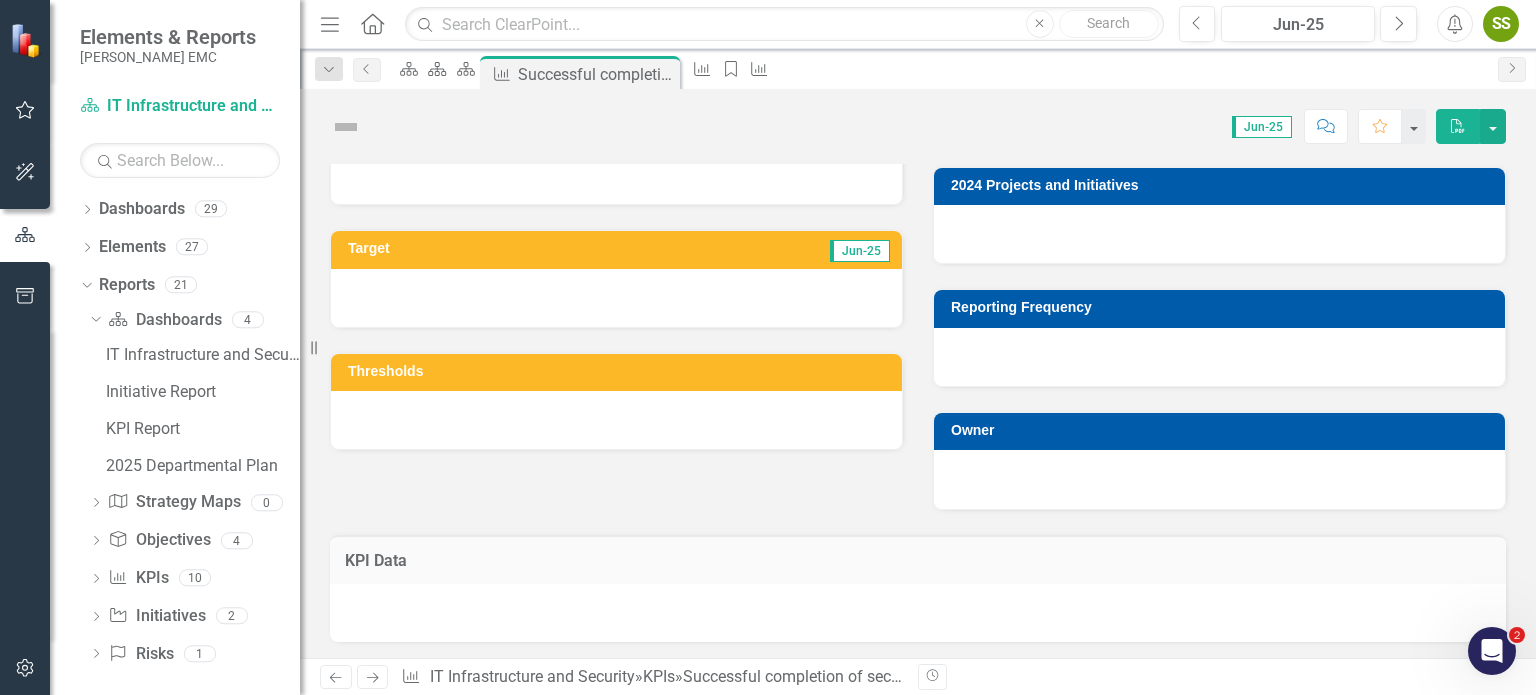 scroll, scrollTop: 0, scrollLeft: 0, axis: both 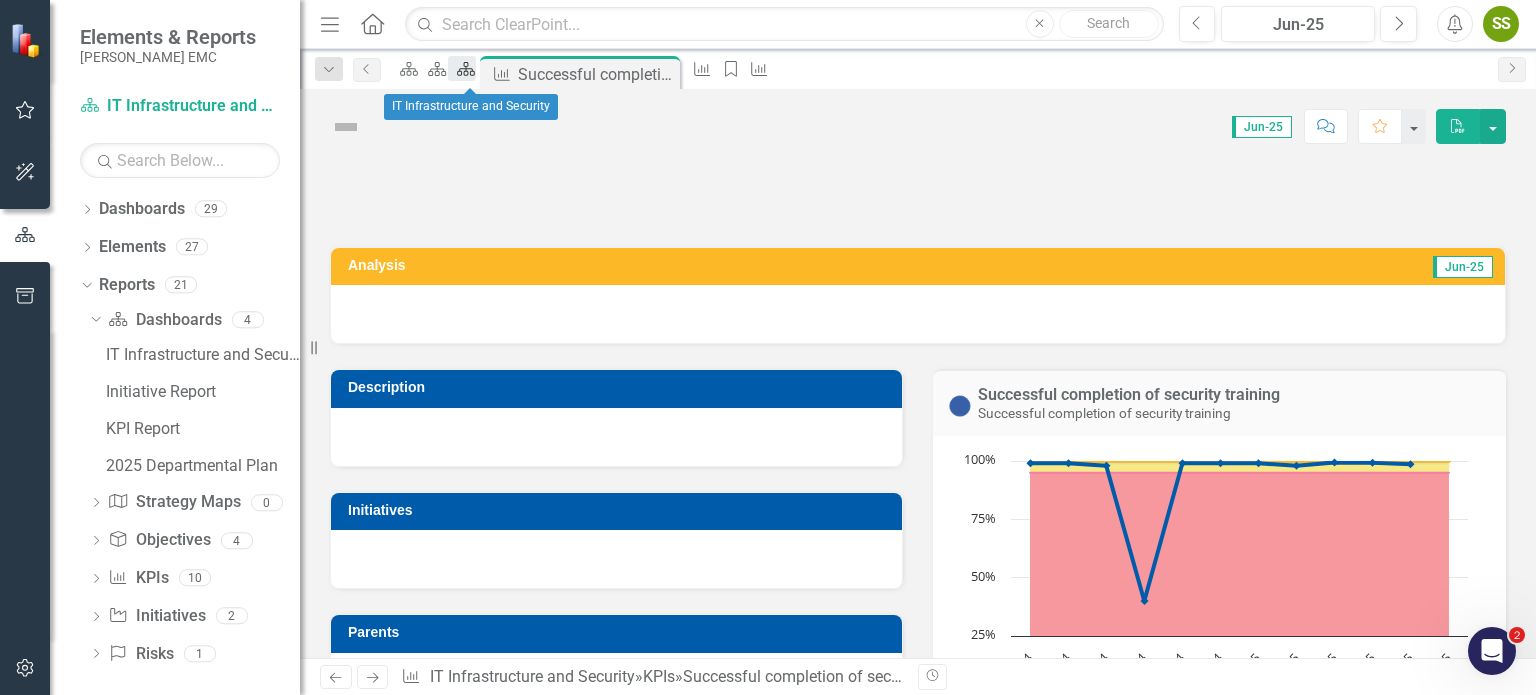 click on "Dashboard" 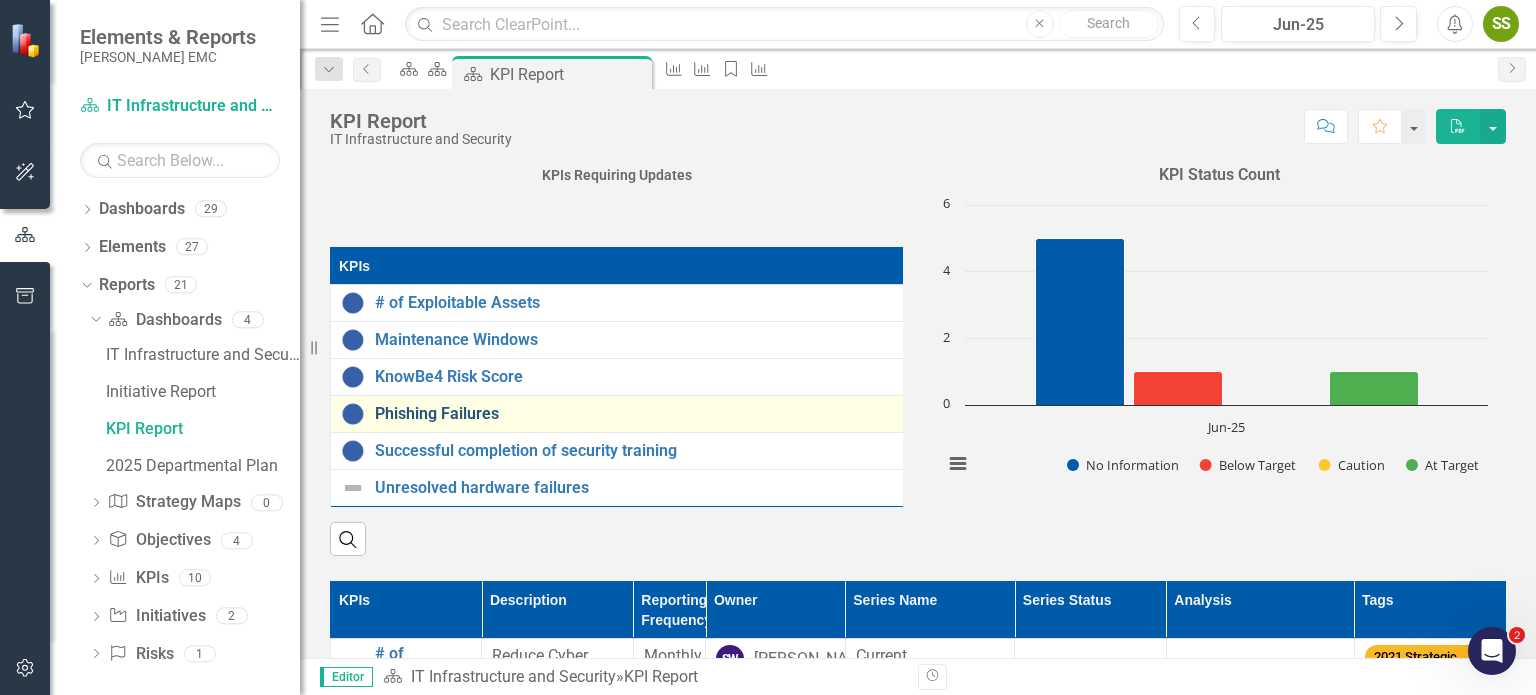 click on "Phishing Failures" at bounding box center [635, 414] 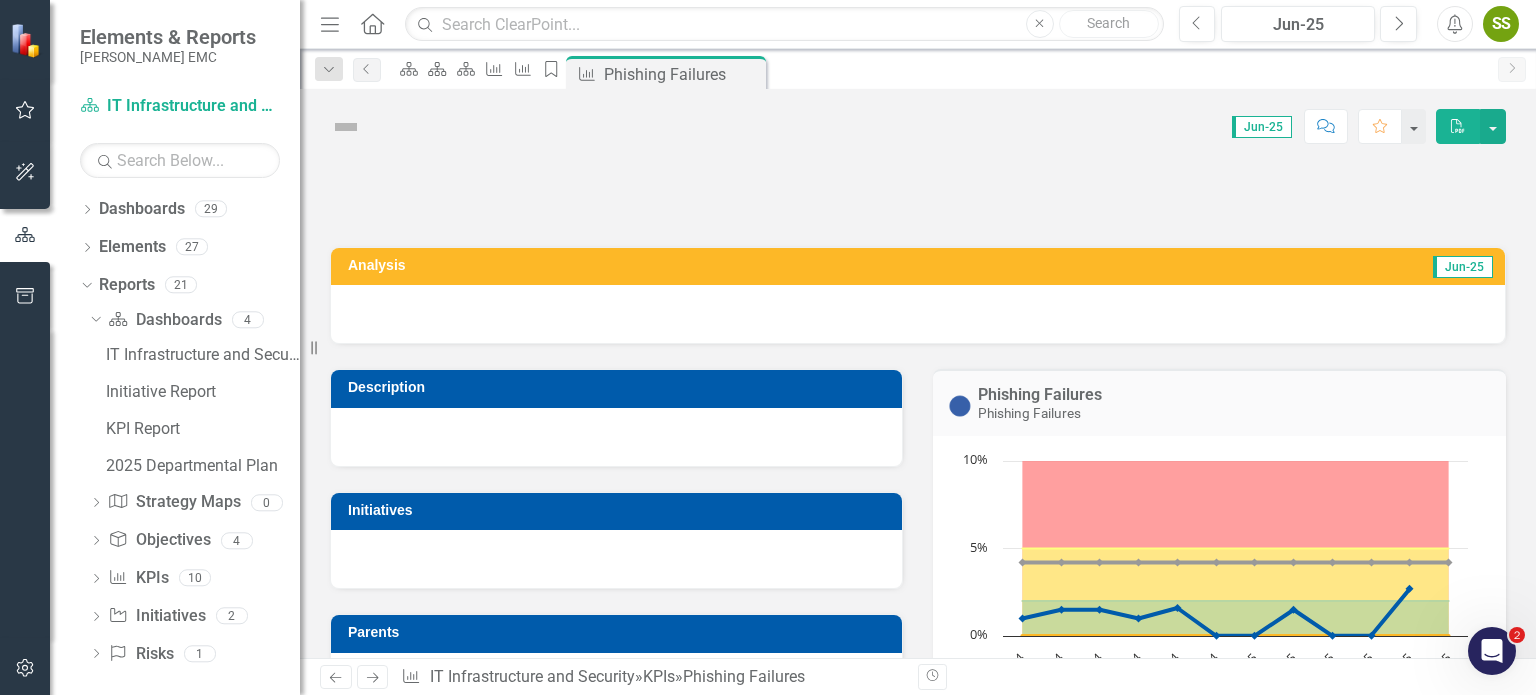 scroll, scrollTop: 751, scrollLeft: 0, axis: vertical 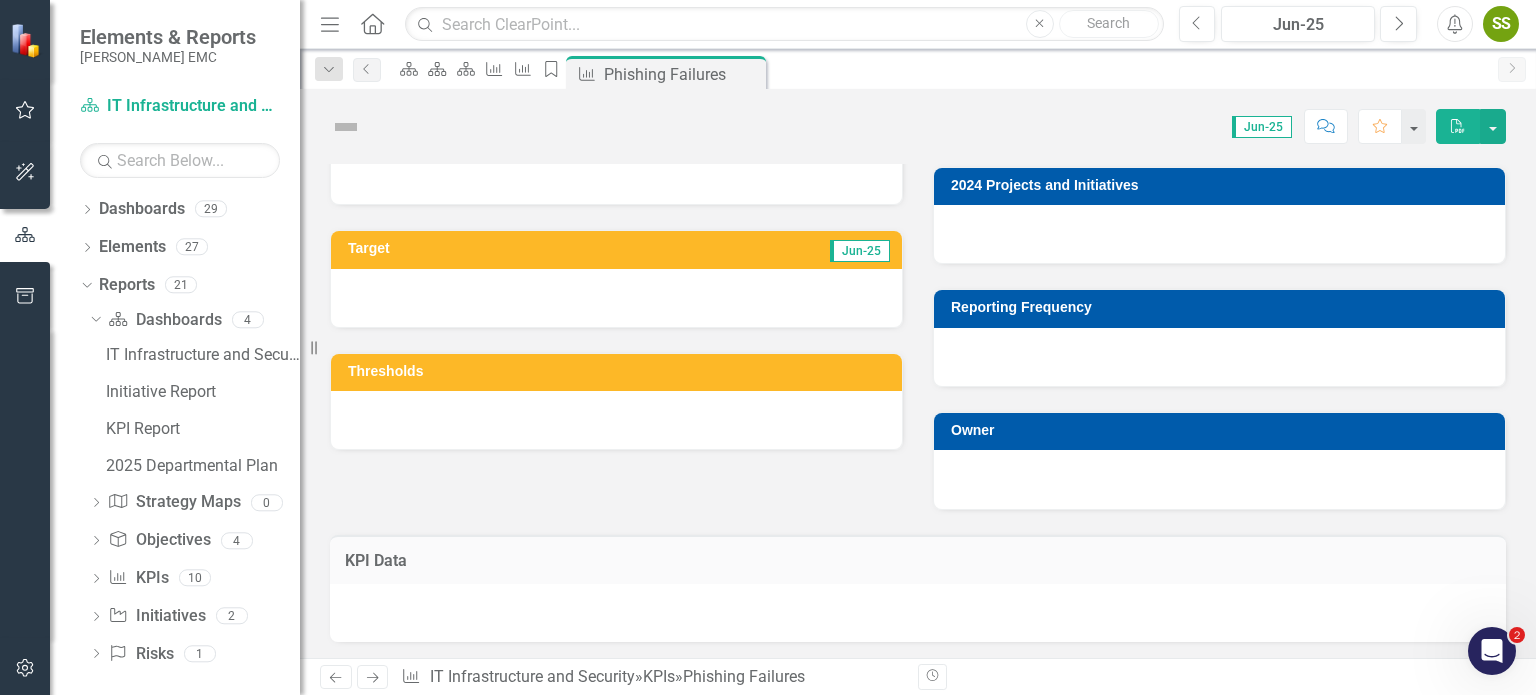 drag, startPoint x: 1045, startPoint y: 588, endPoint x: 1027, endPoint y: 587, distance: 18.027756 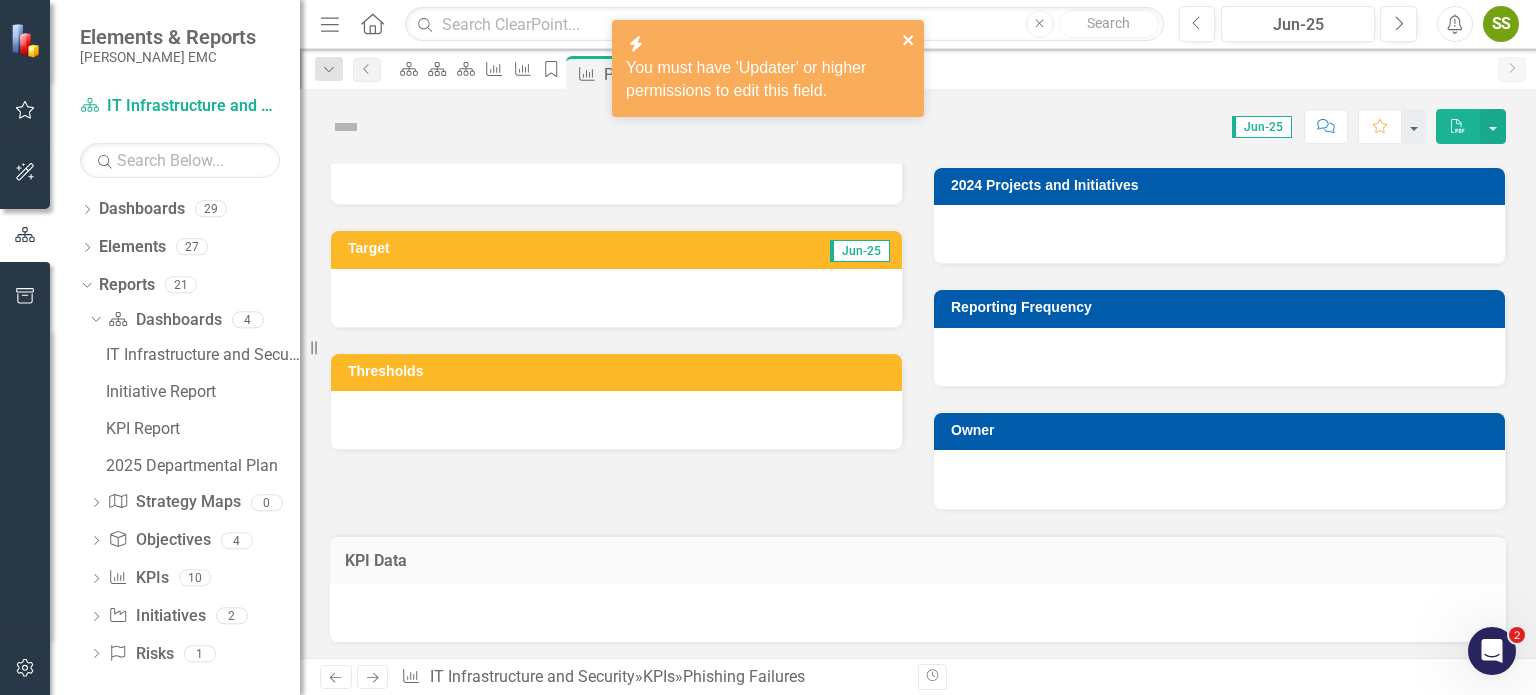 click 